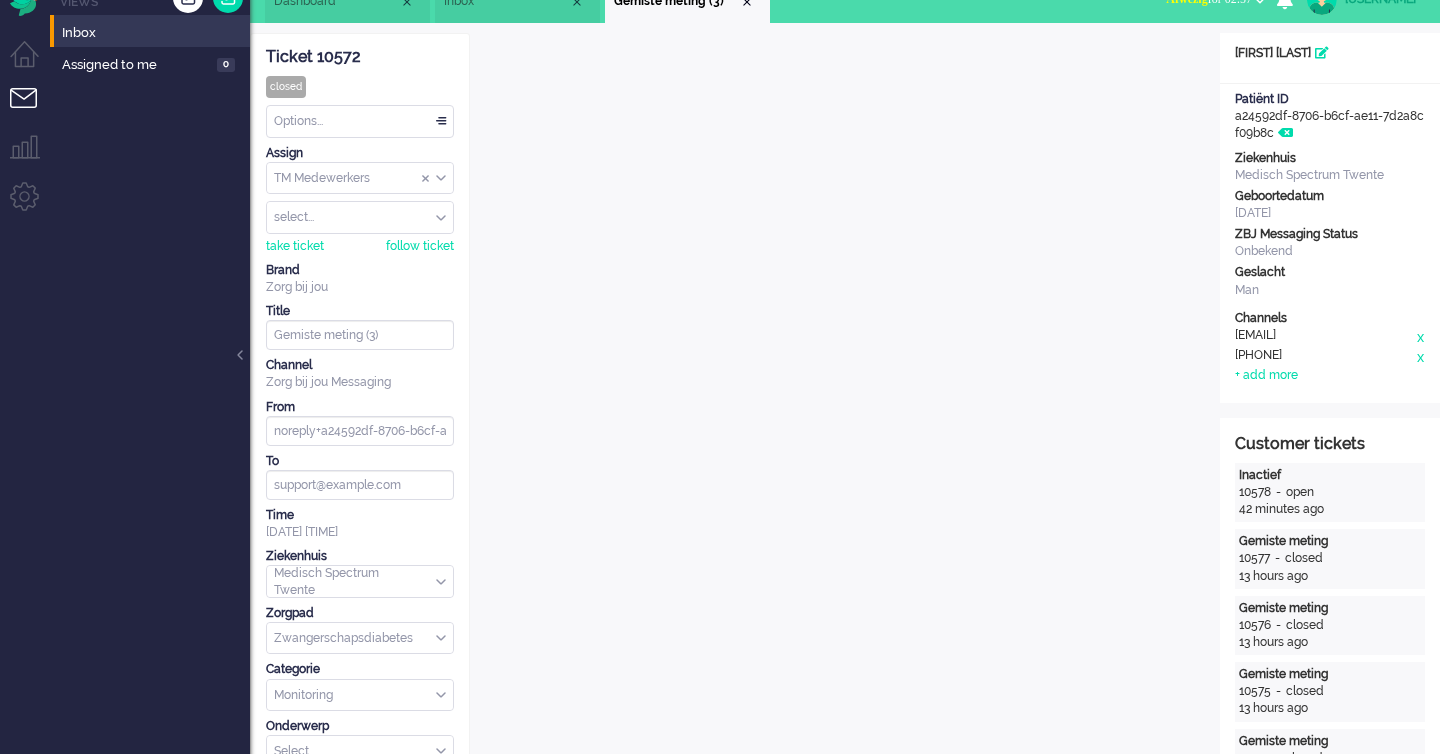 scroll, scrollTop: 0, scrollLeft: 0, axis: both 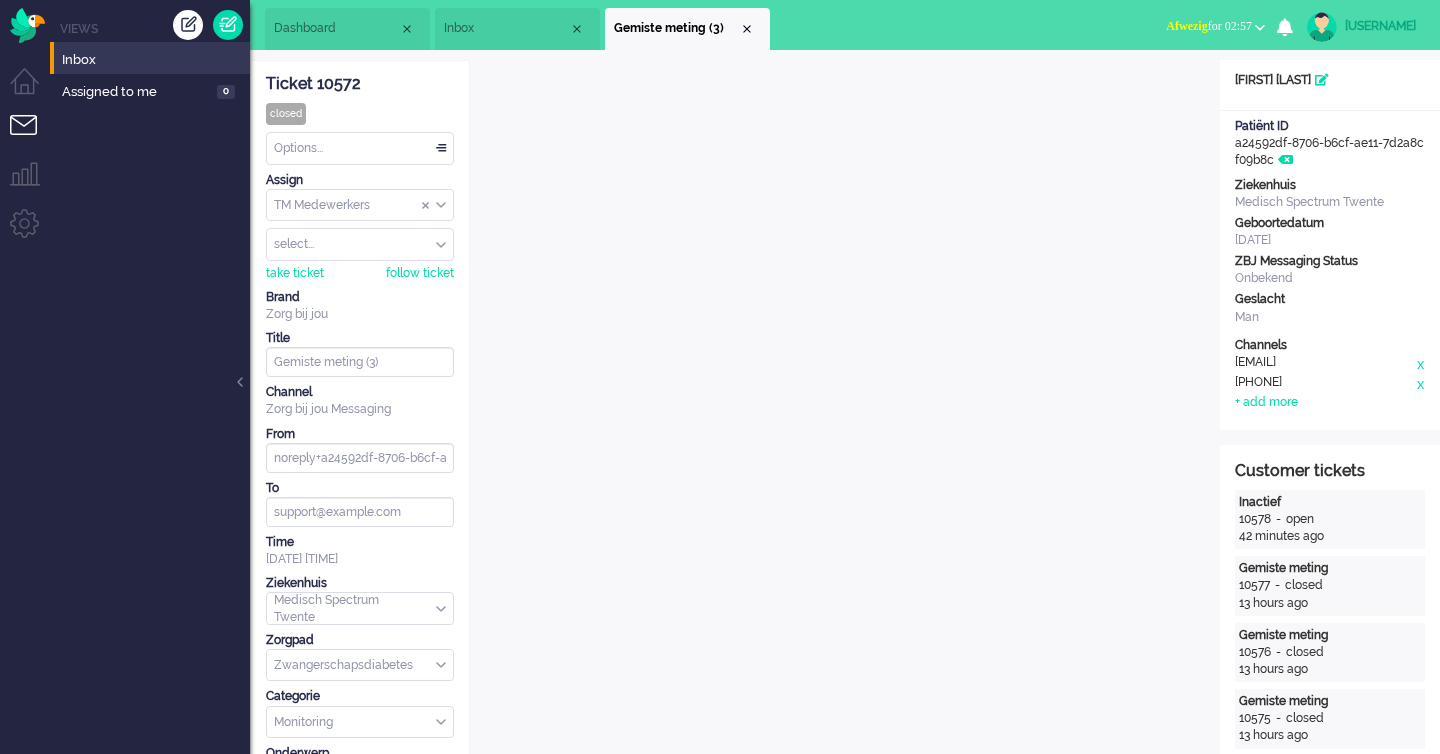 click on "Inbox" at bounding box center [506, 28] 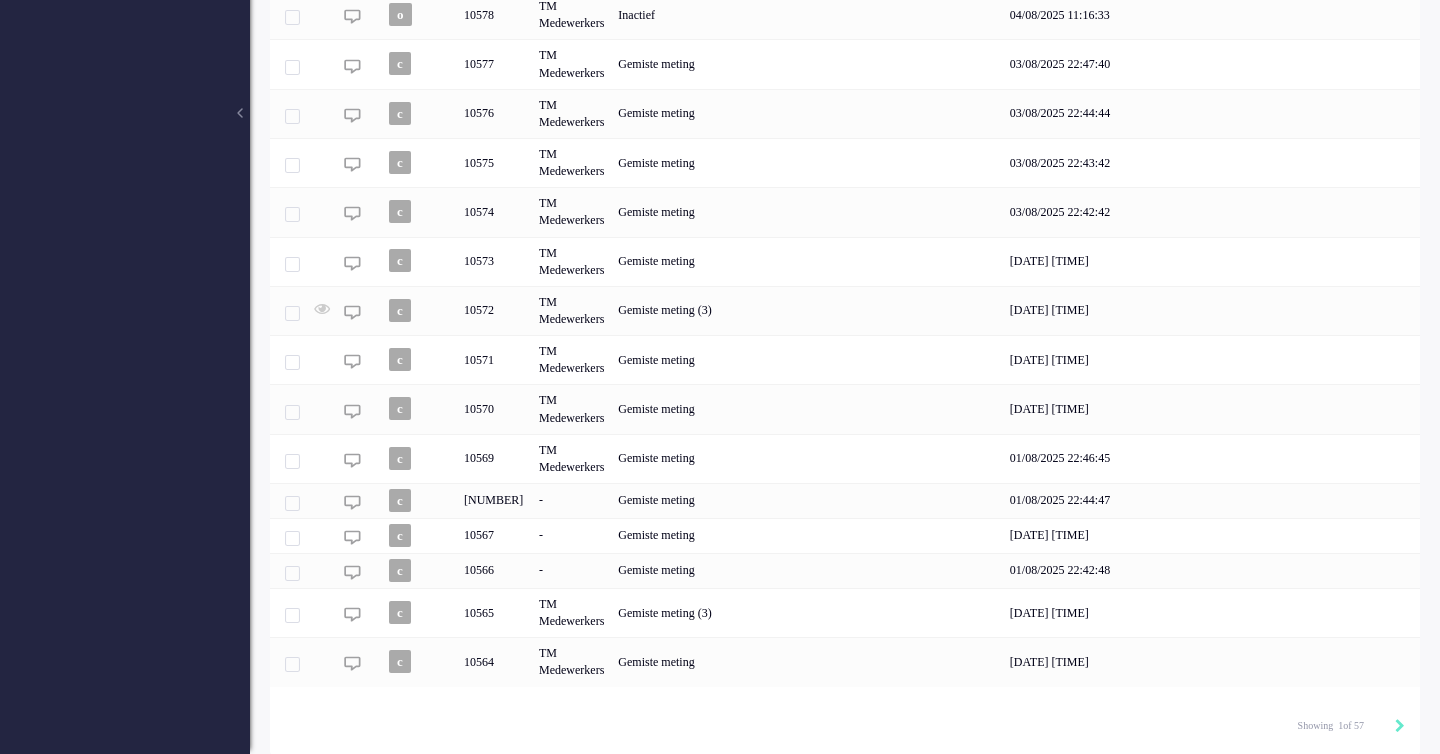scroll, scrollTop: 0, scrollLeft: 0, axis: both 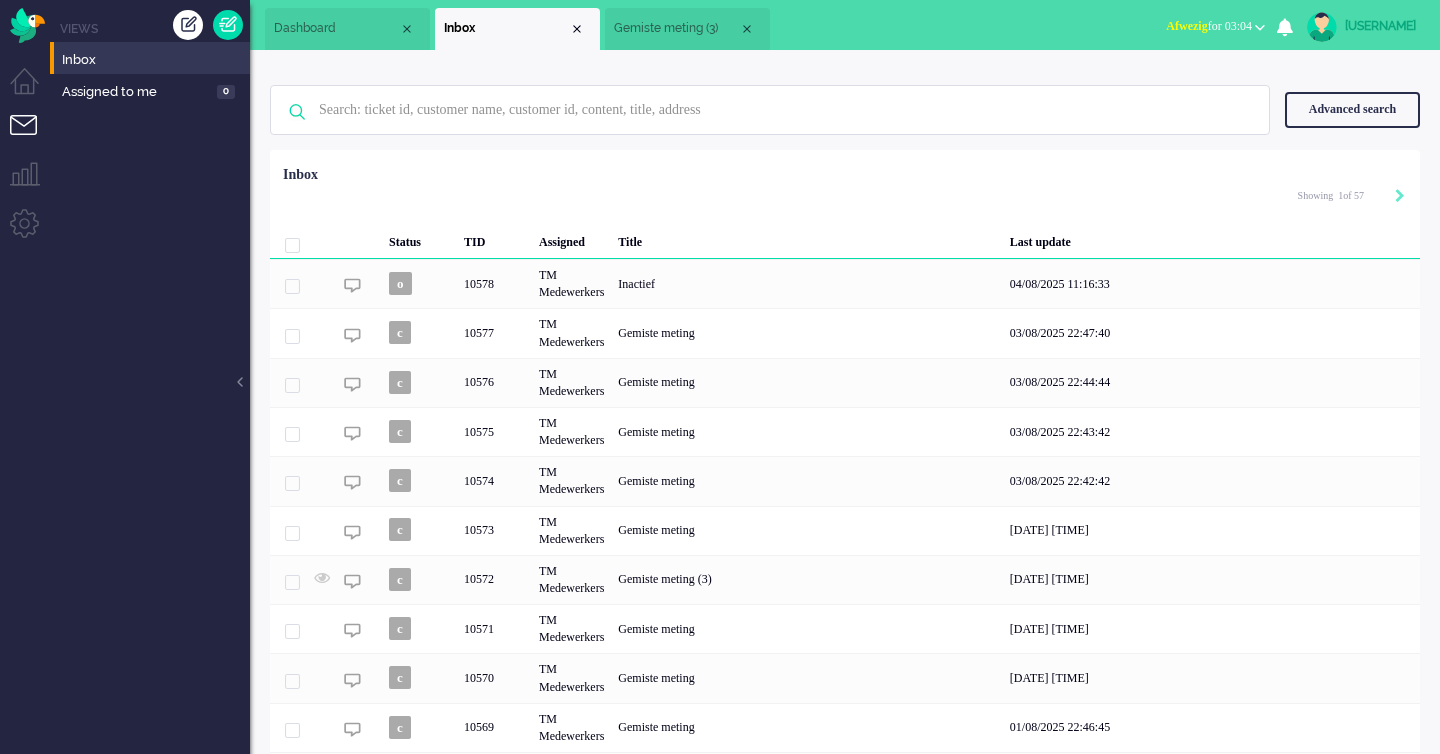 click on "[USERNAME]" at bounding box center [1382, 26] 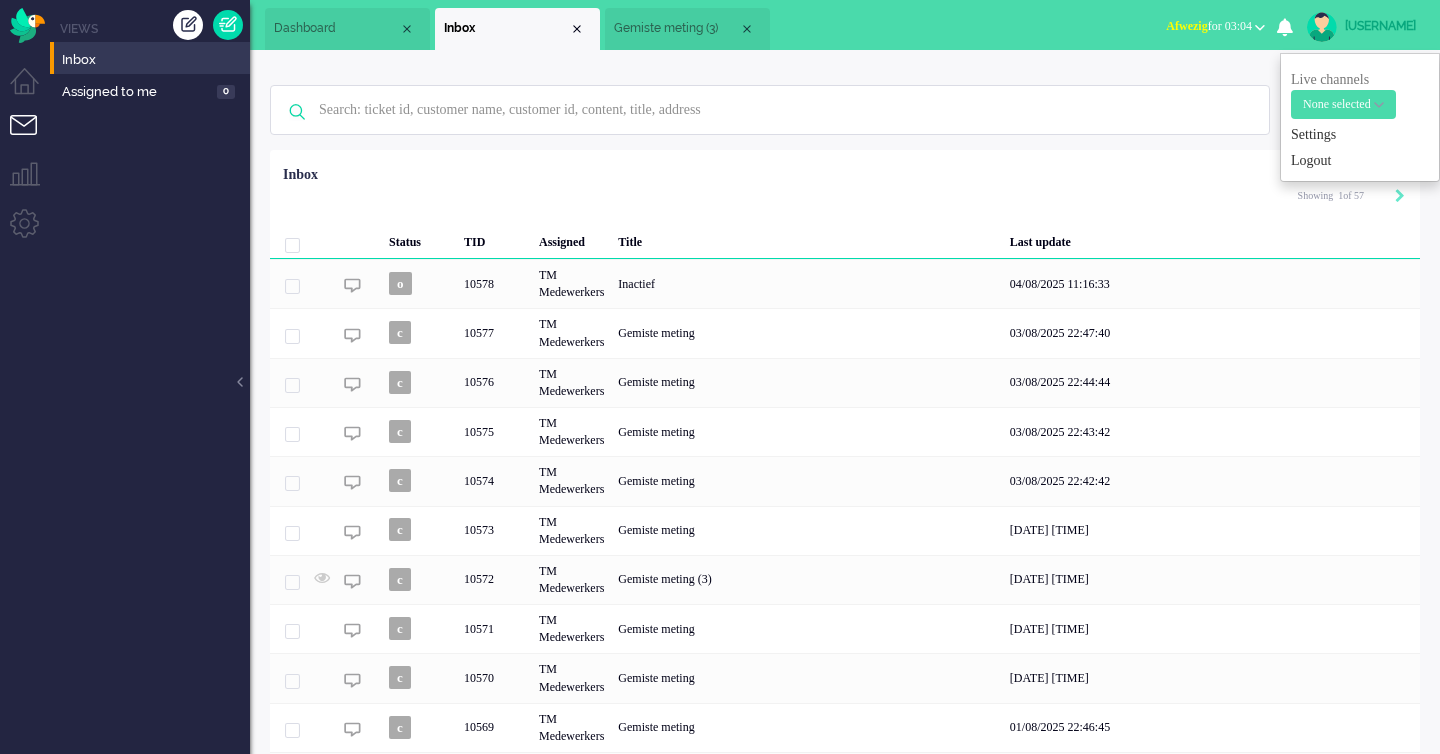 click on "[USERNAME]" at bounding box center (1382, 26) 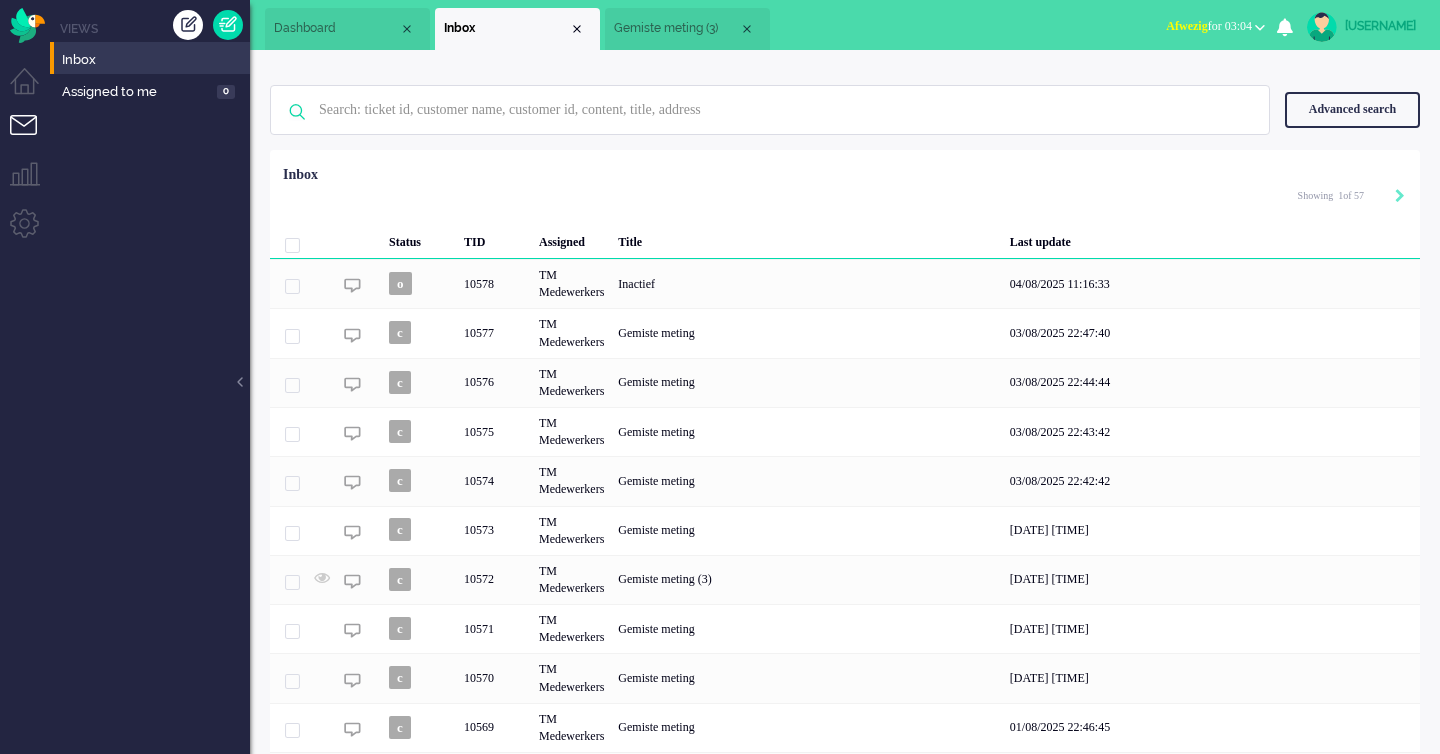 click on "[USERNAME]" at bounding box center [1382, 26] 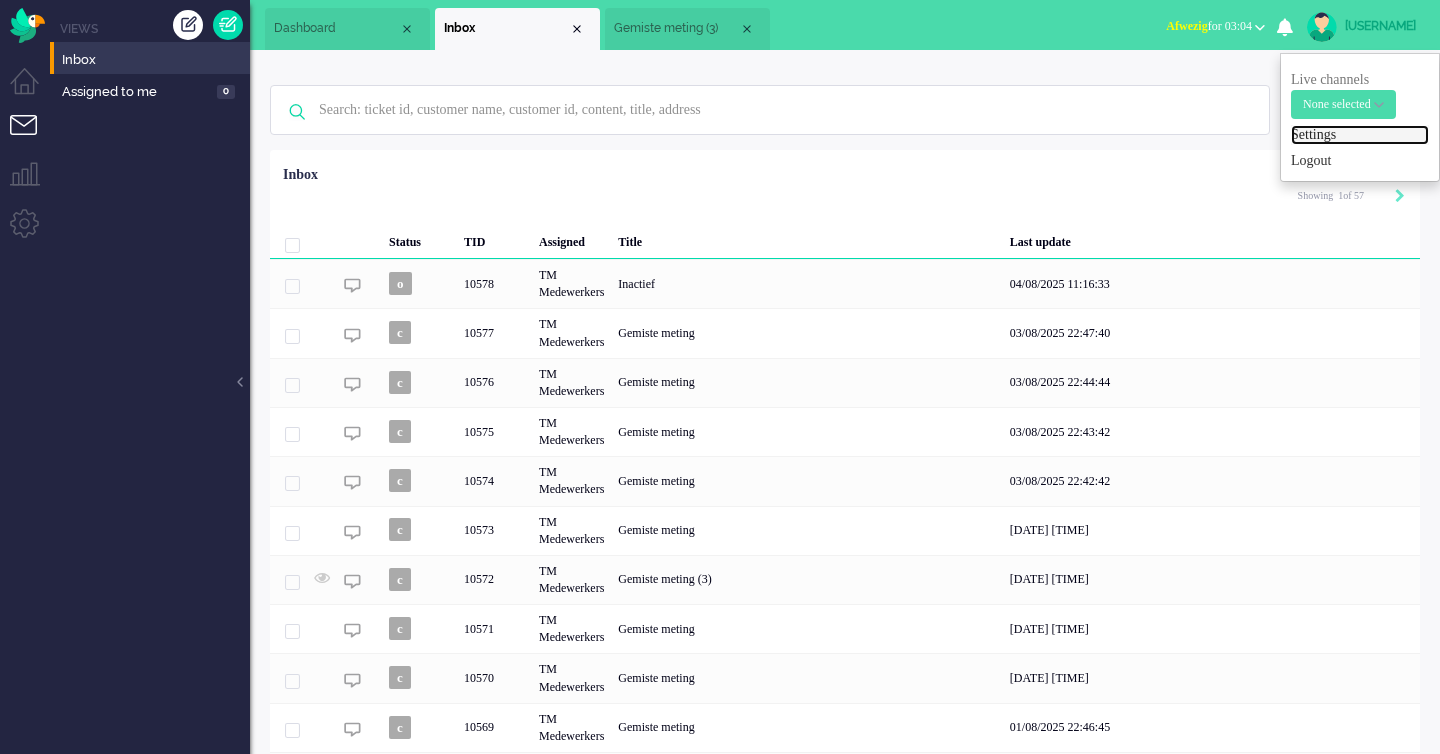 click on "Settings" at bounding box center [1360, 135] 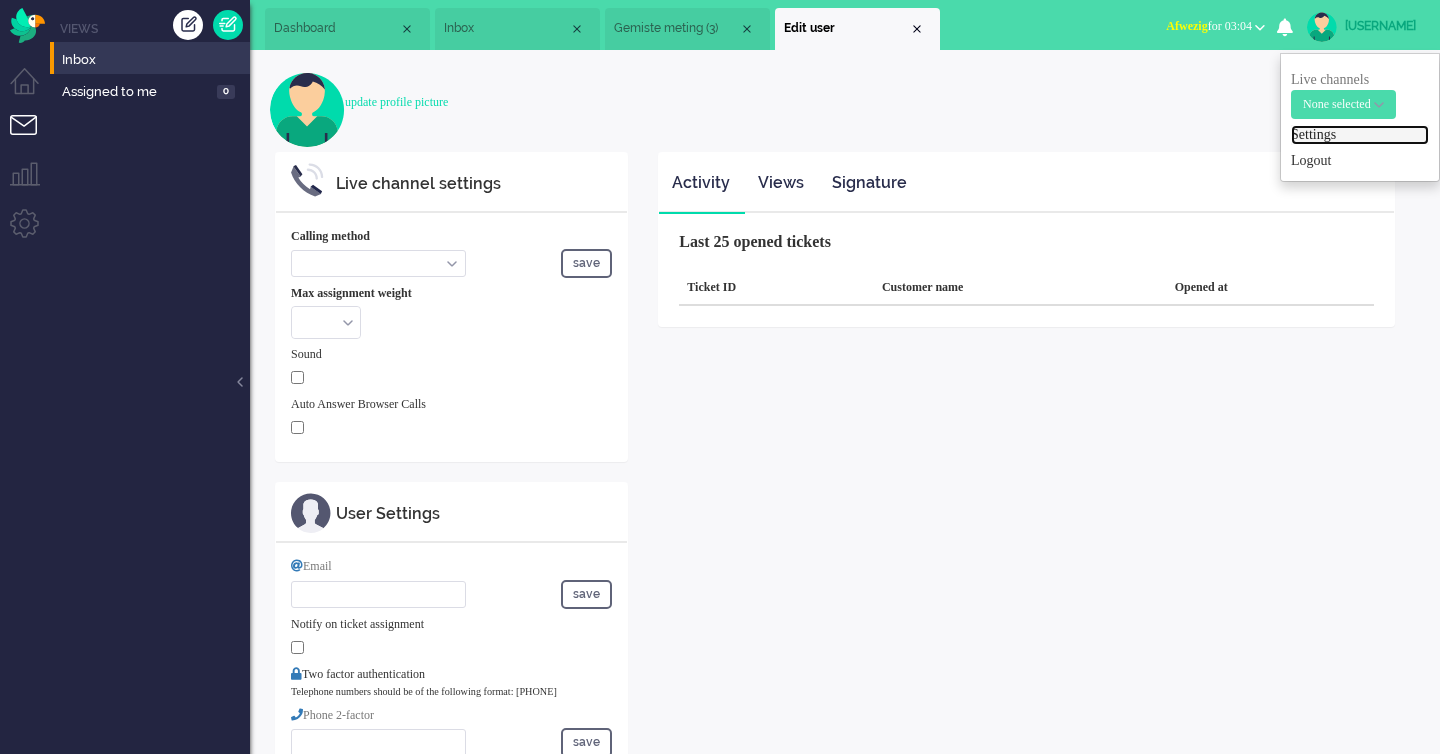 select on "inbound-new" 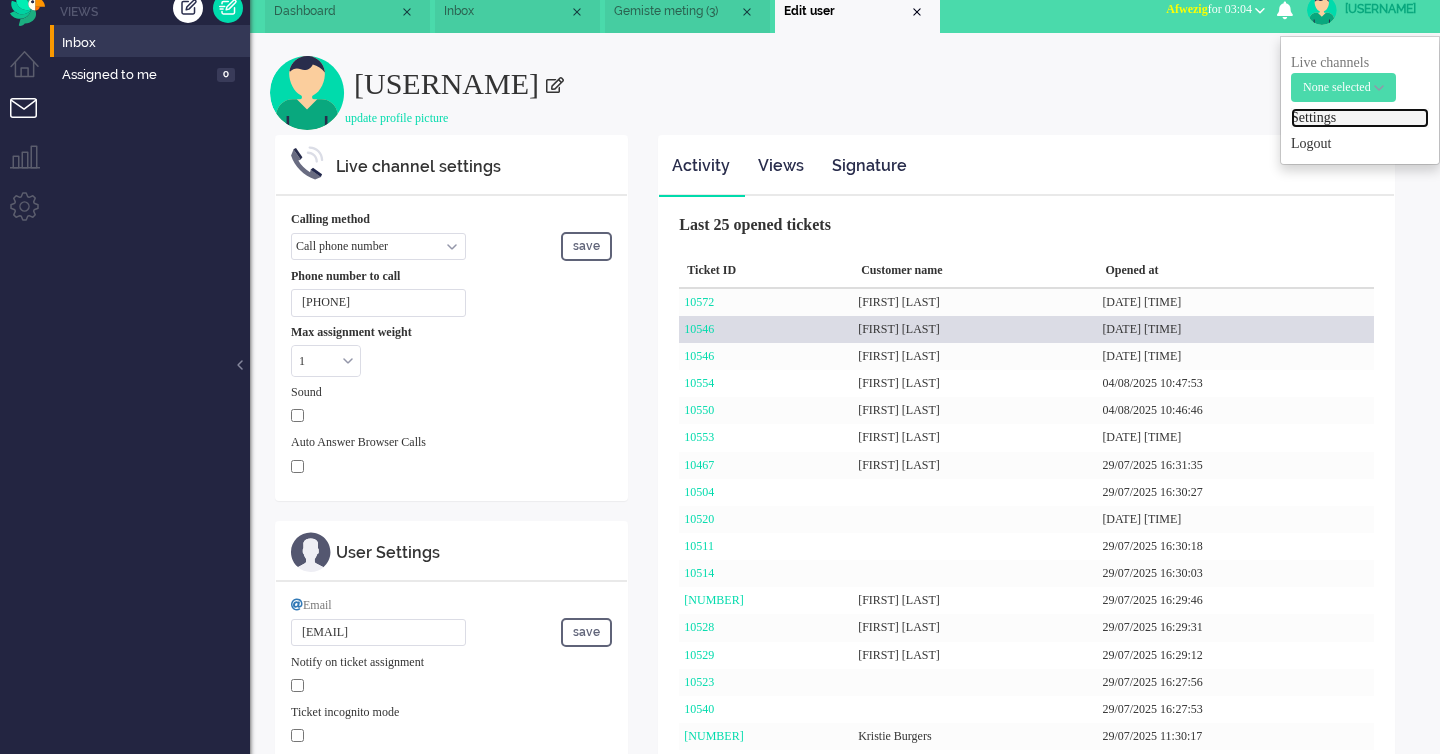 scroll, scrollTop: 0, scrollLeft: 0, axis: both 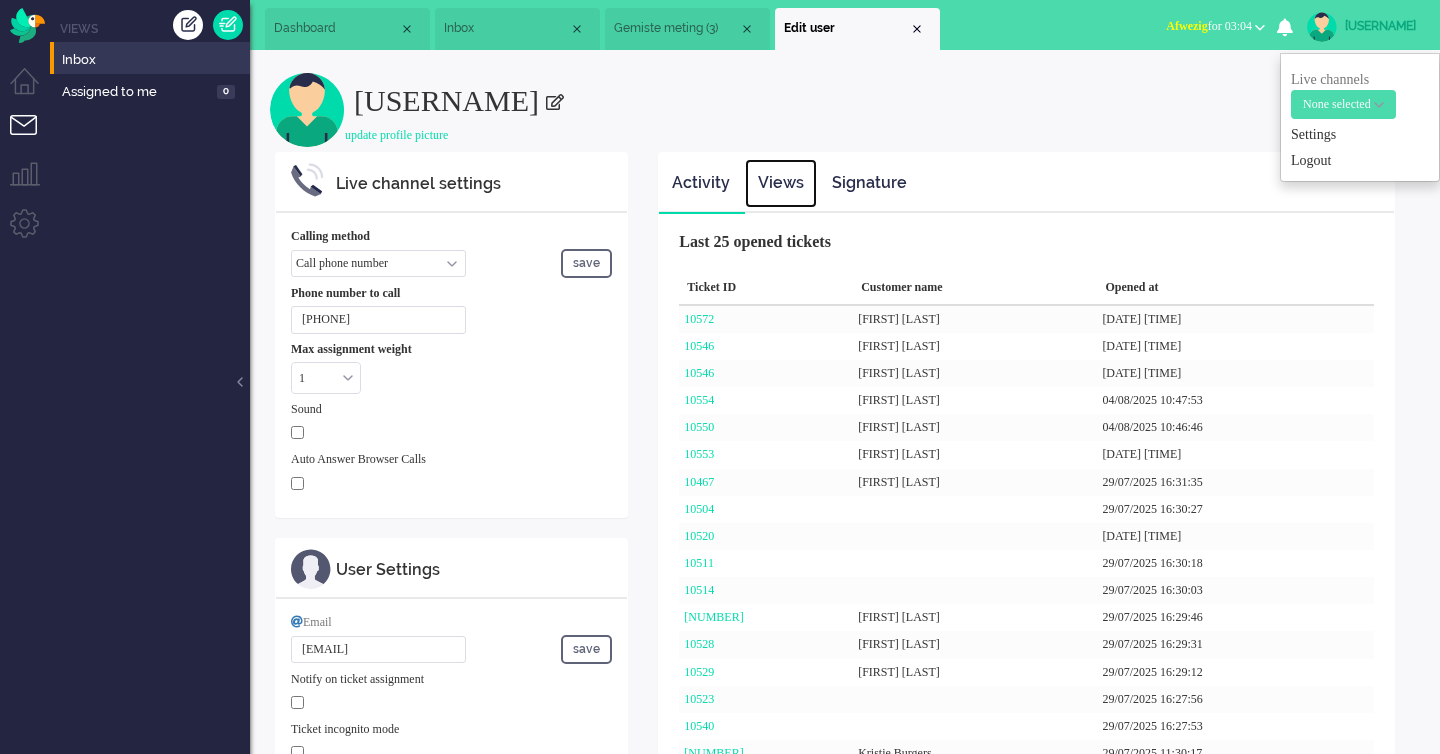 click on "Views" at bounding box center (781, 183) 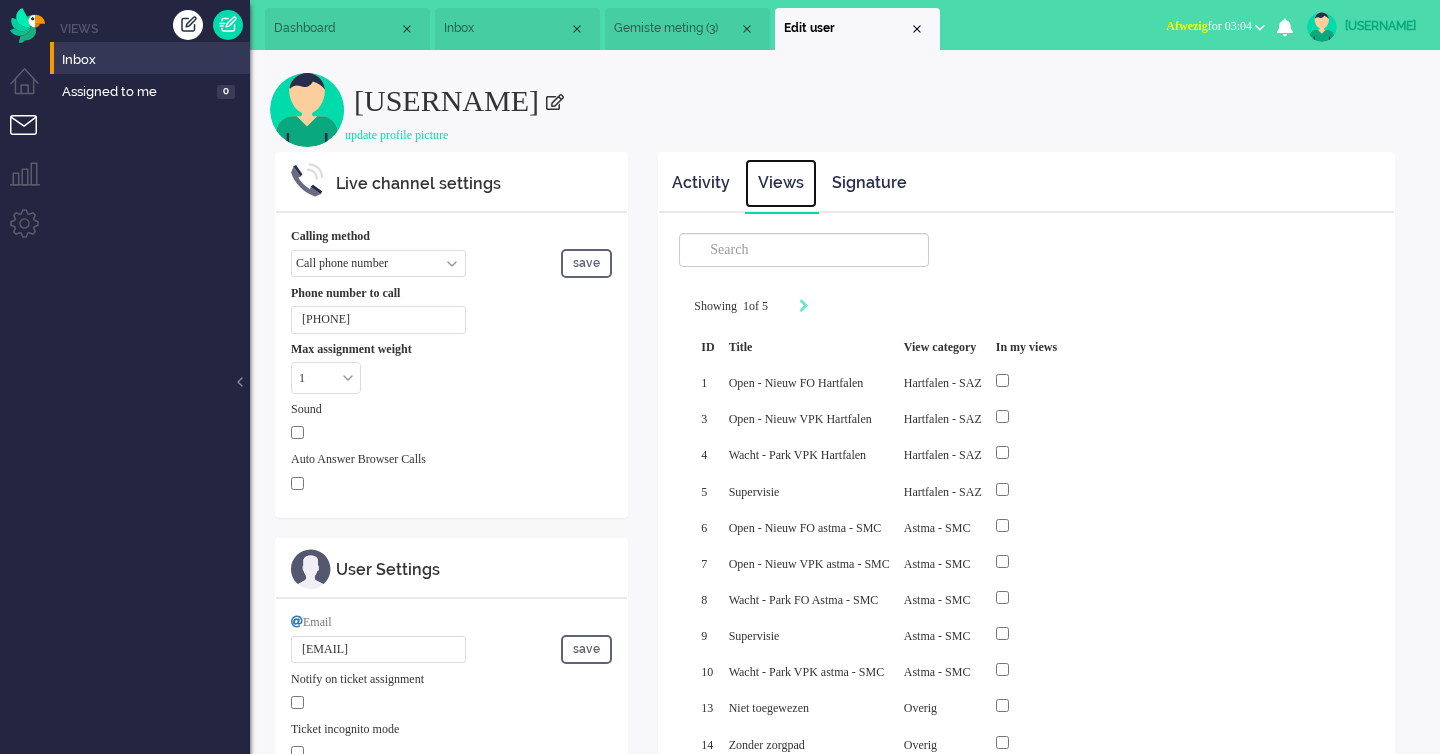scroll, scrollTop: 0, scrollLeft: 0, axis: both 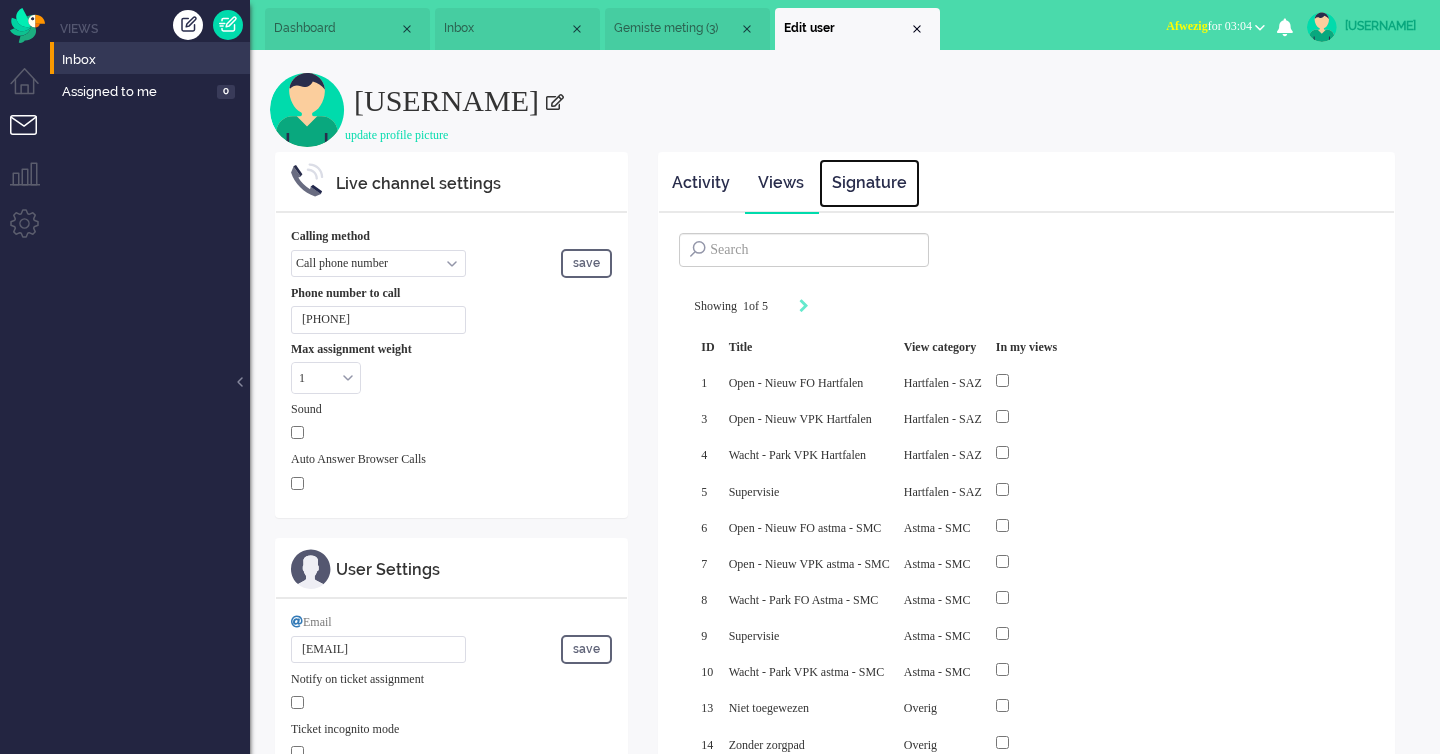 click on "Signature" at bounding box center (869, 183) 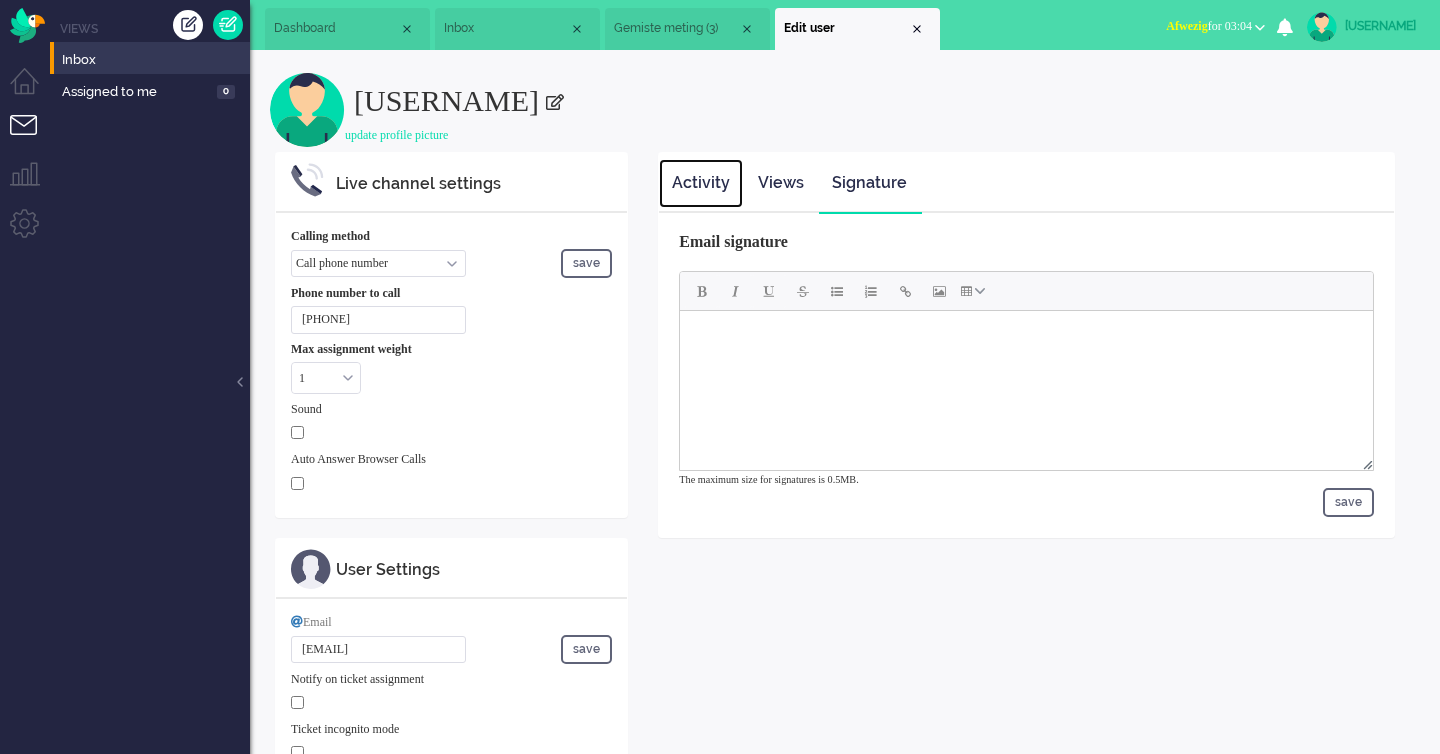 click on "Activity" at bounding box center [701, 183] 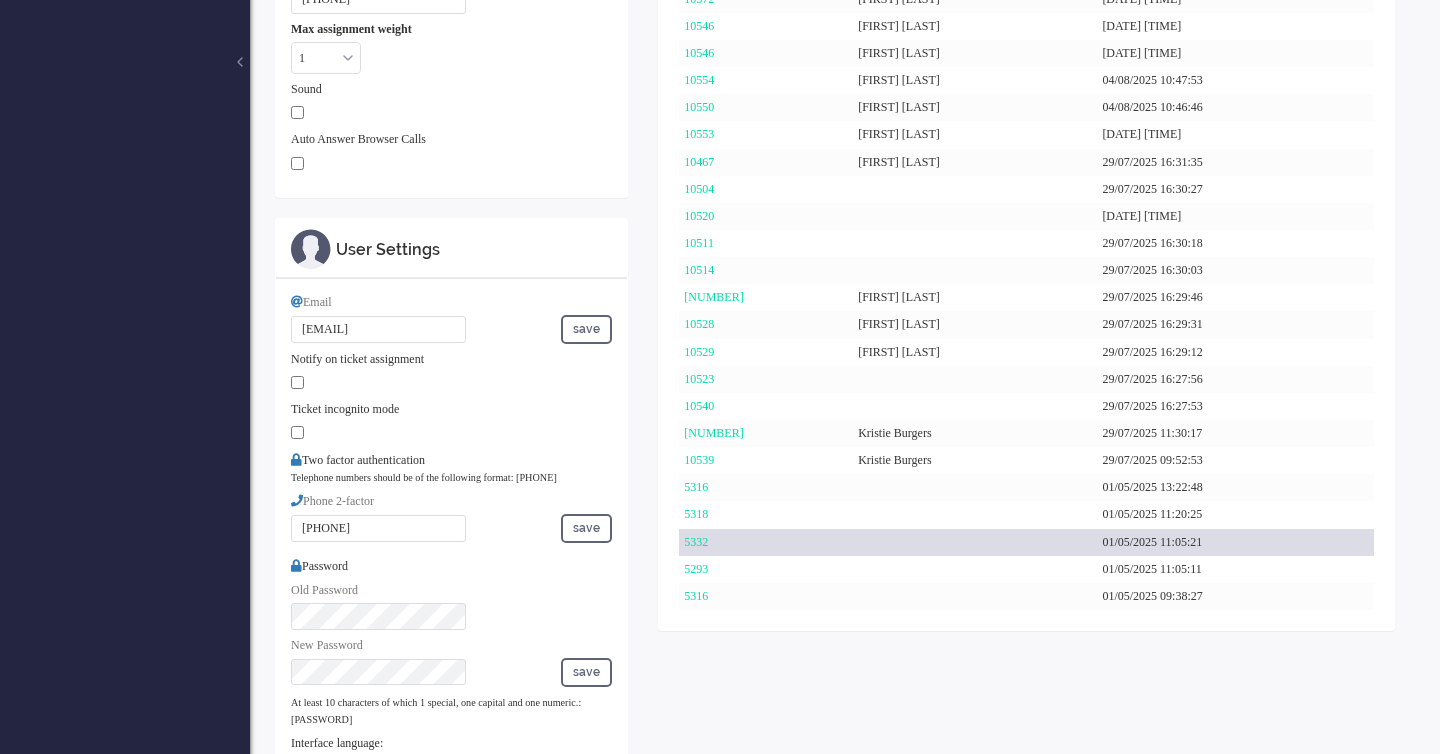 scroll, scrollTop: 296, scrollLeft: 0, axis: vertical 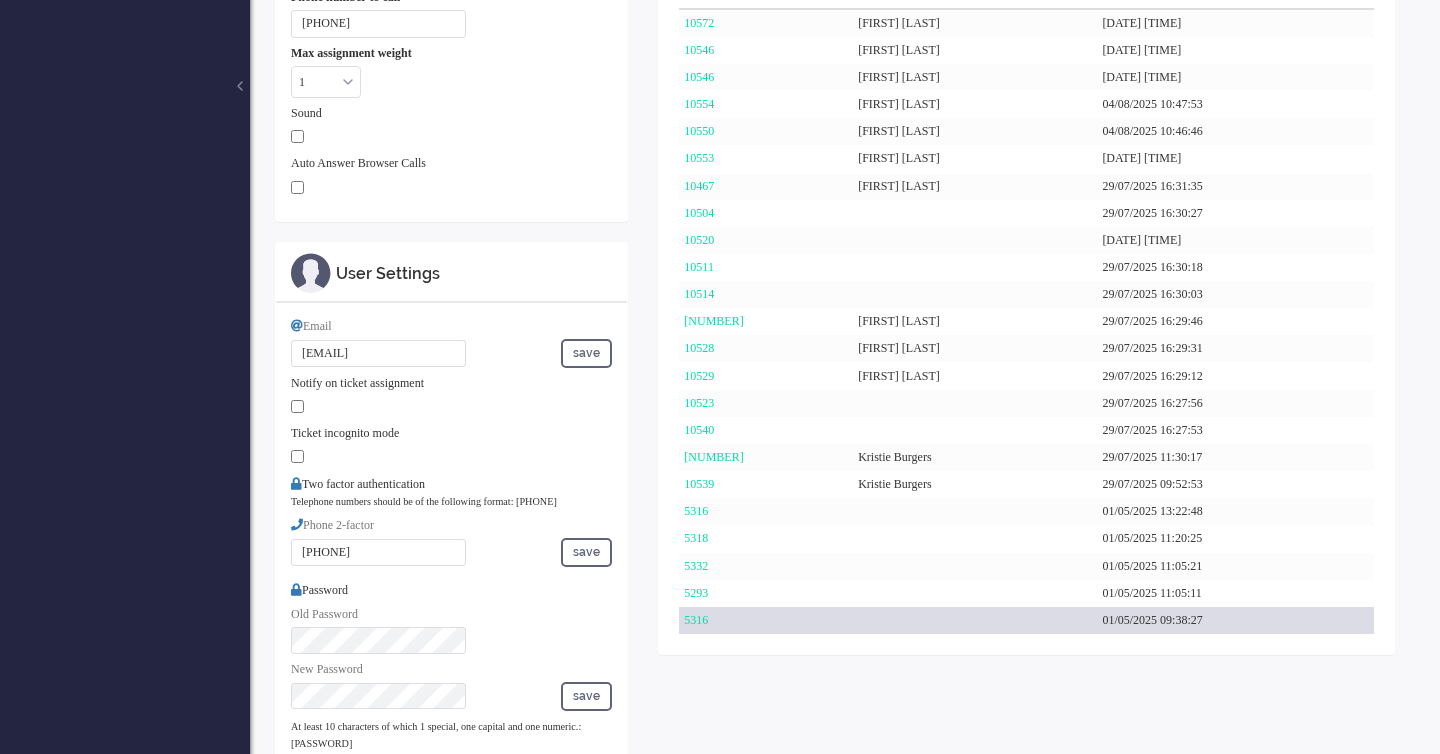 click at bounding box center (975, 620) 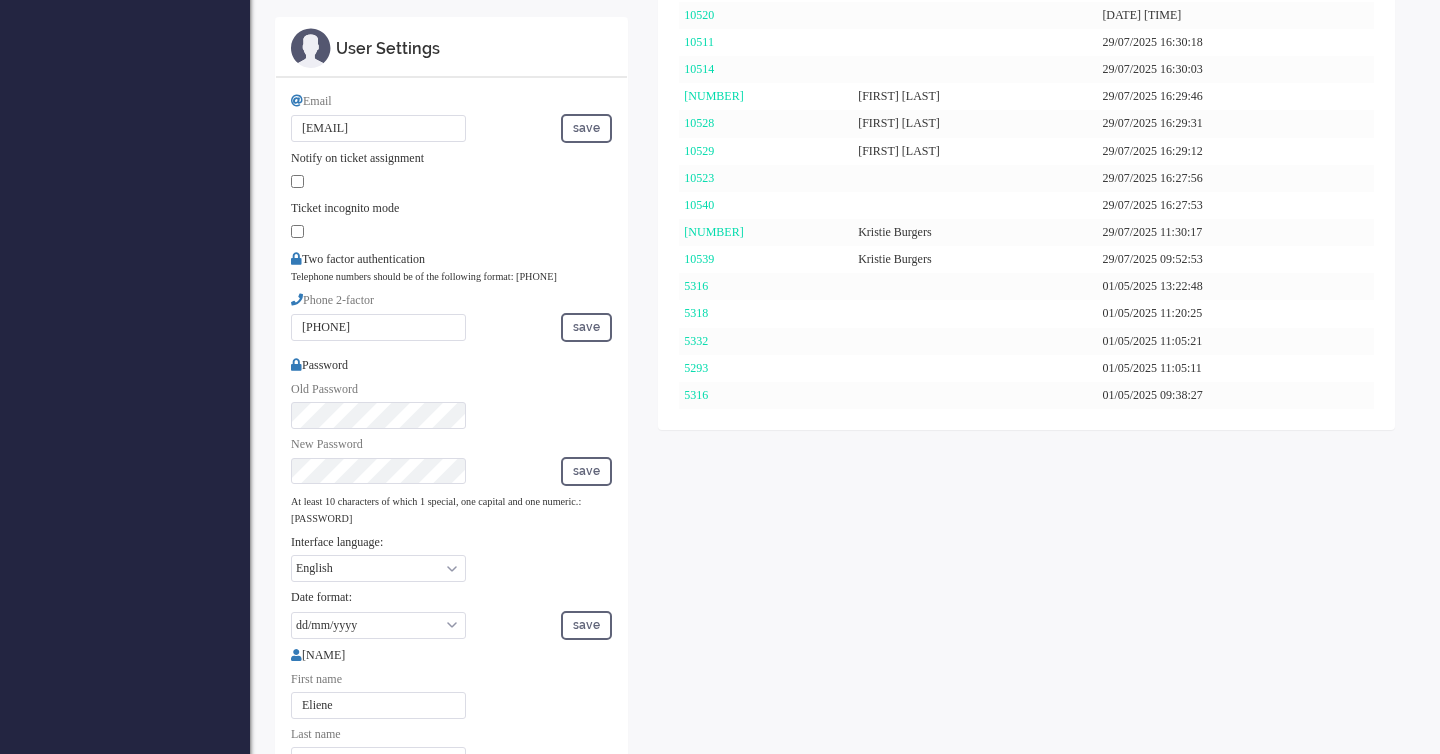 scroll, scrollTop: 566, scrollLeft: 0, axis: vertical 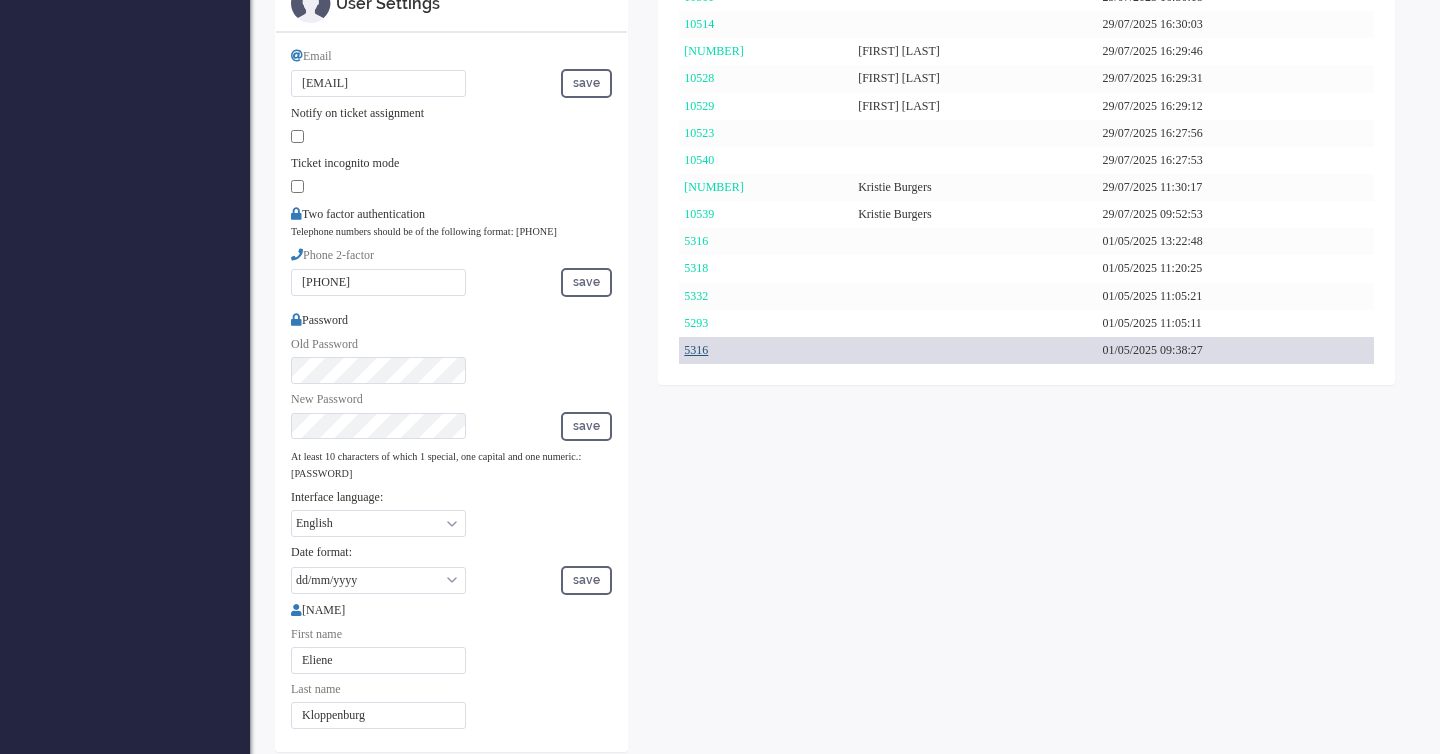 click on "5316" at bounding box center (696, 350) 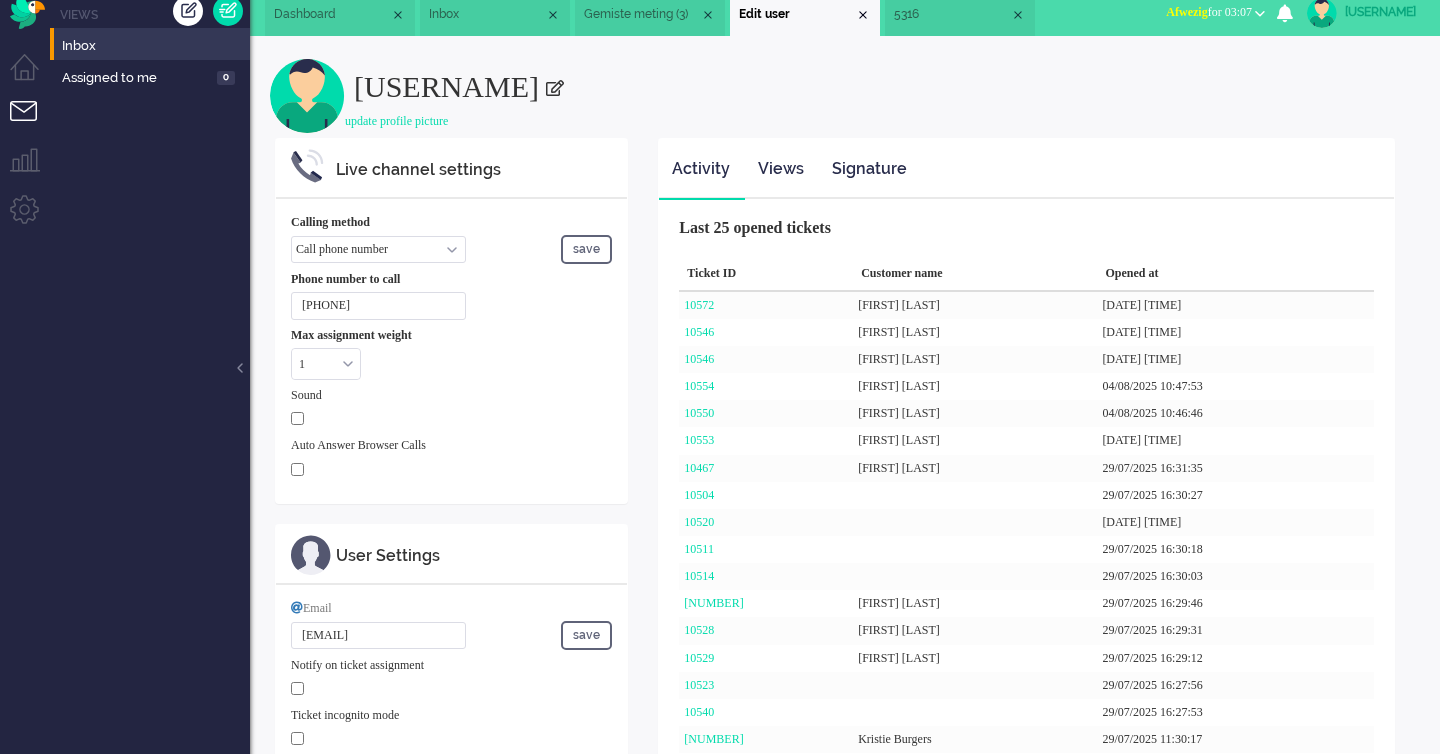 scroll, scrollTop: 0, scrollLeft: 0, axis: both 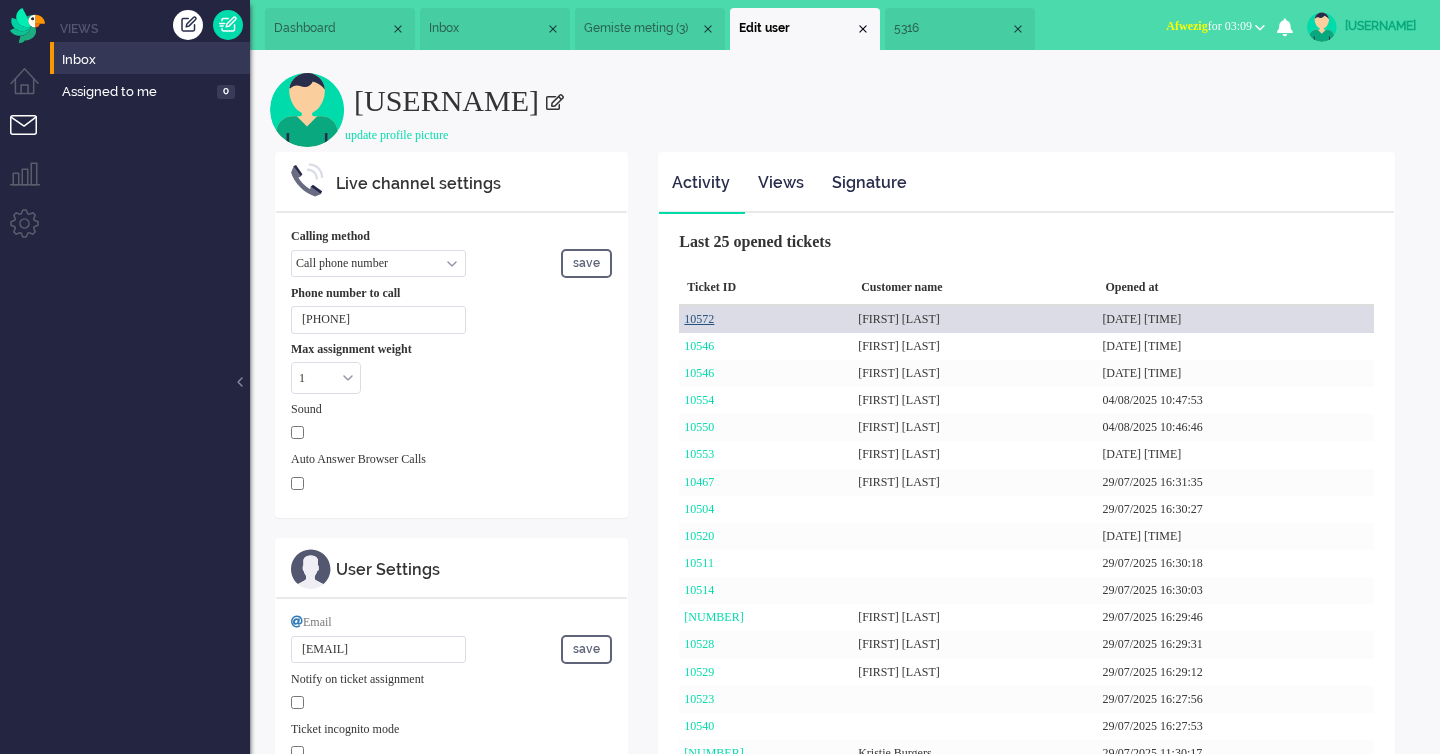 drag, startPoint x: 673, startPoint y: 320, endPoint x: 689, endPoint y: 318, distance: 16.124516 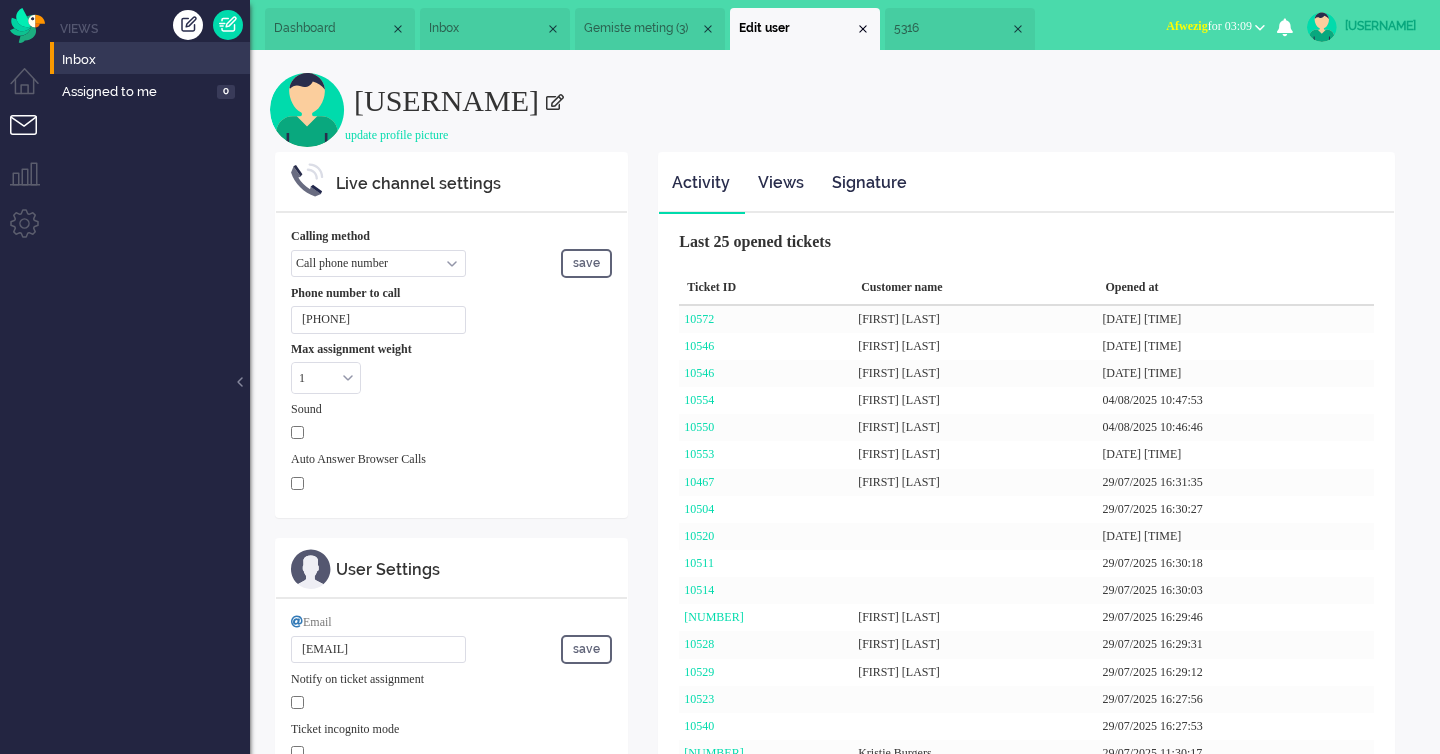 click on "Inbox" at bounding box center (487, 28) 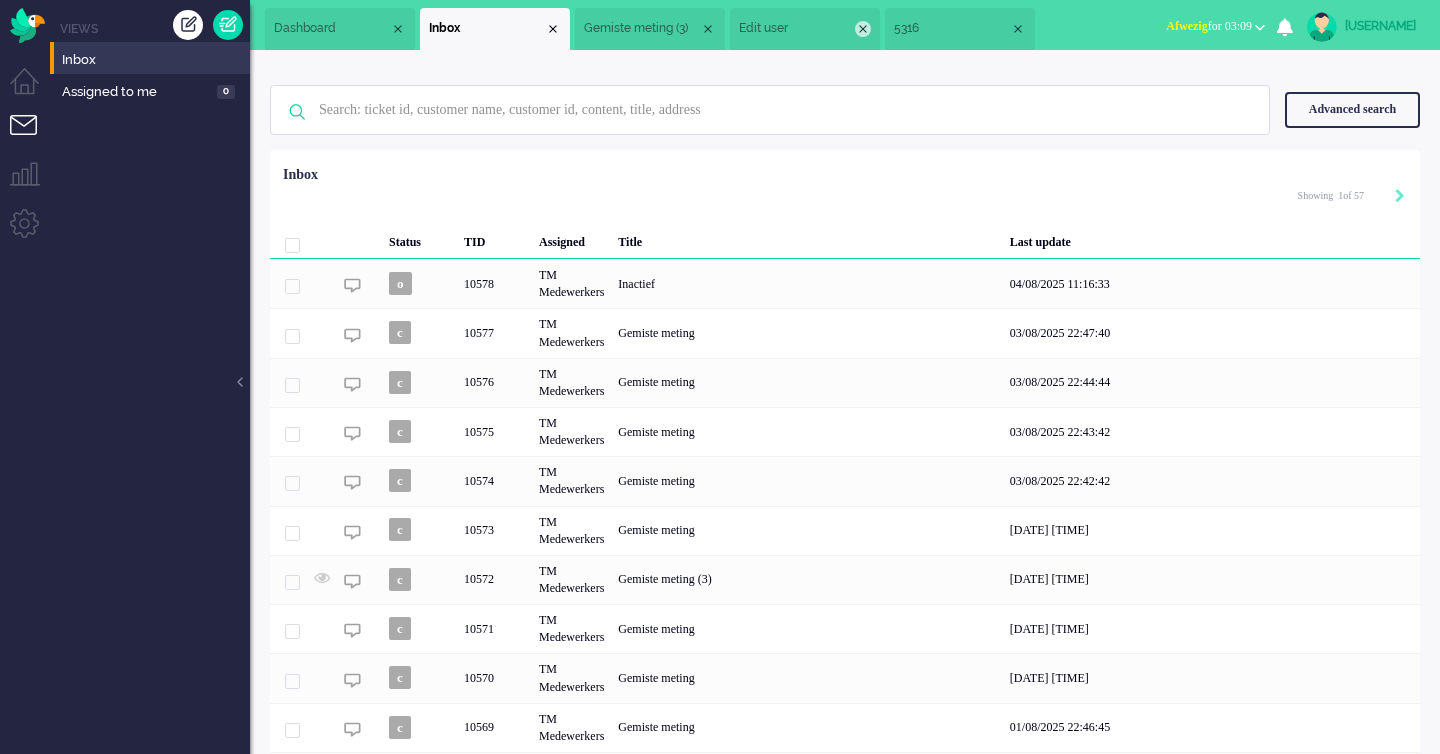 click at bounding box center [863, 29] 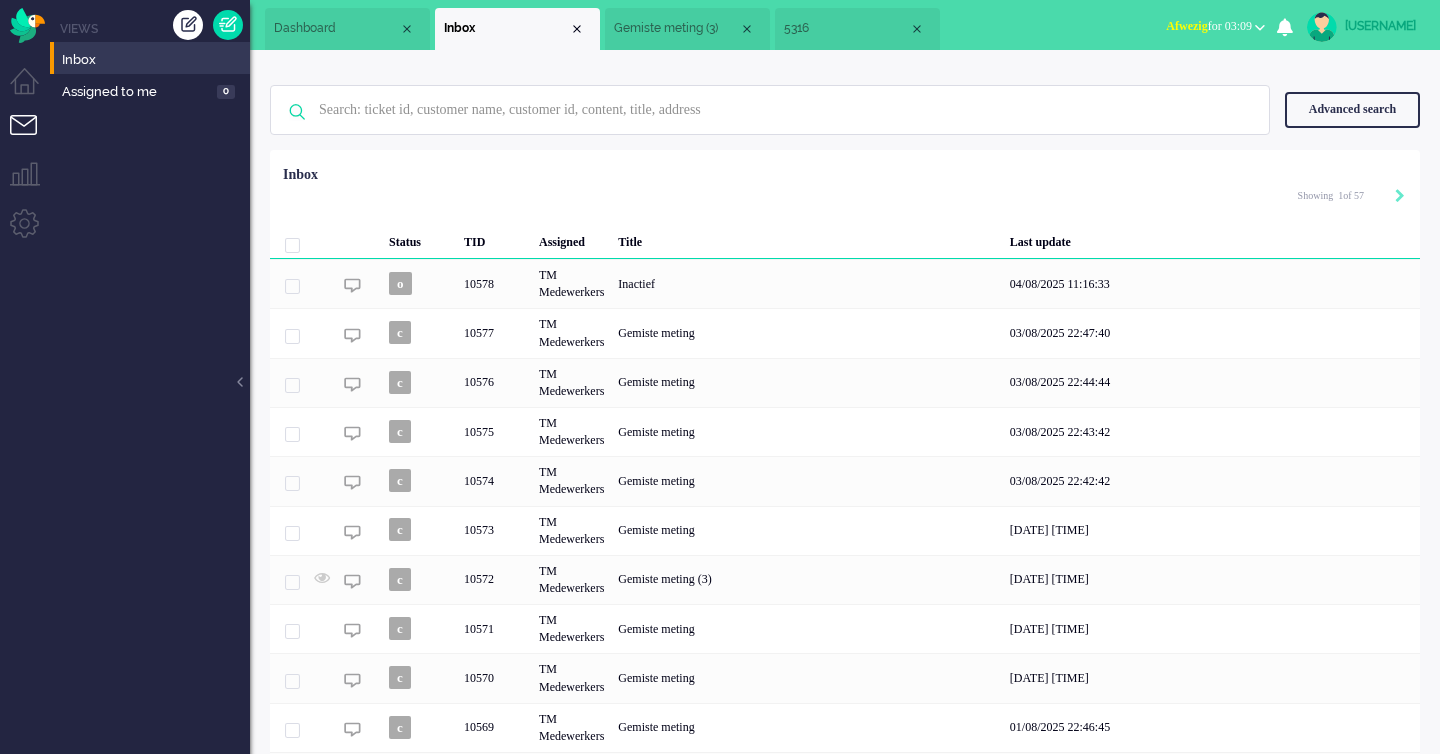 click on "Gemiste meting (3)" at bounding box center (676, 28) 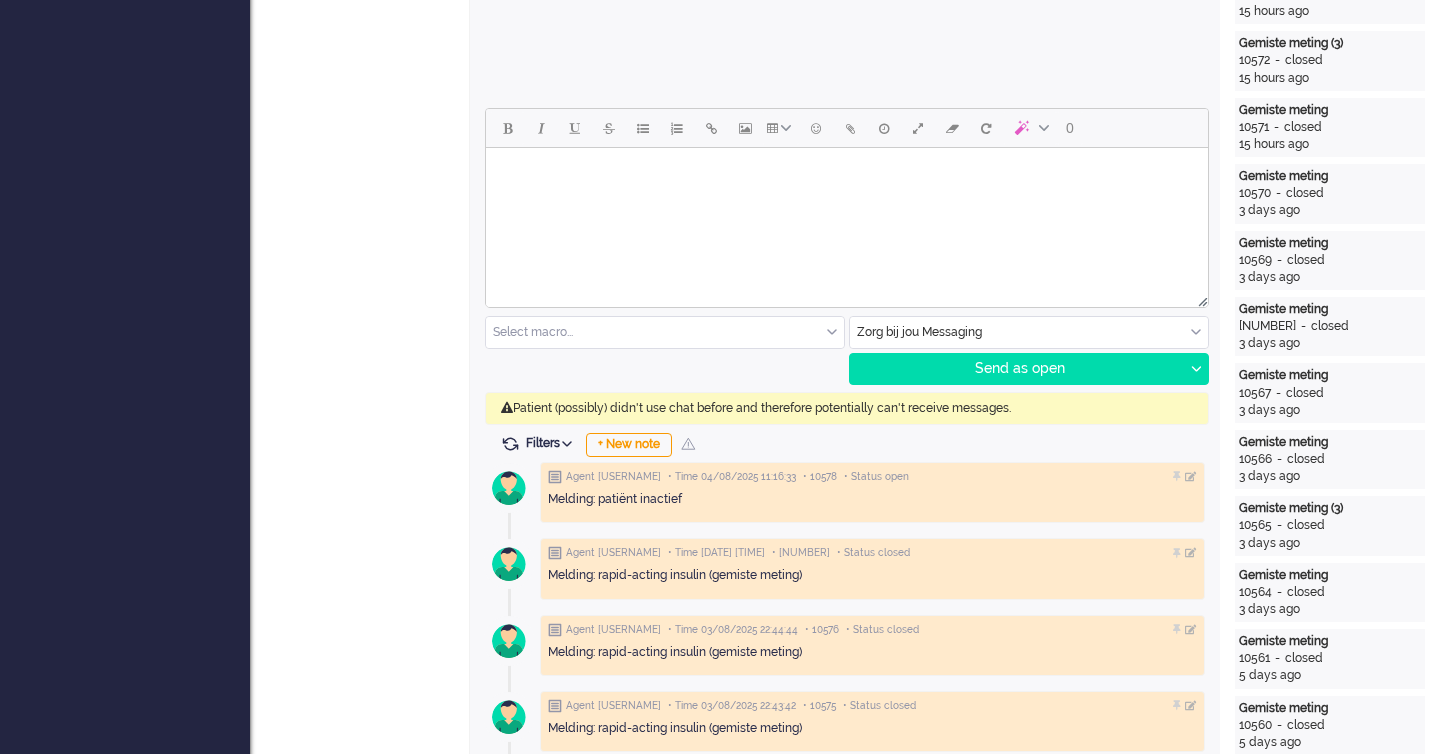 scroll, scrollTop: 925, scrollLeft: 0, axis: vertical 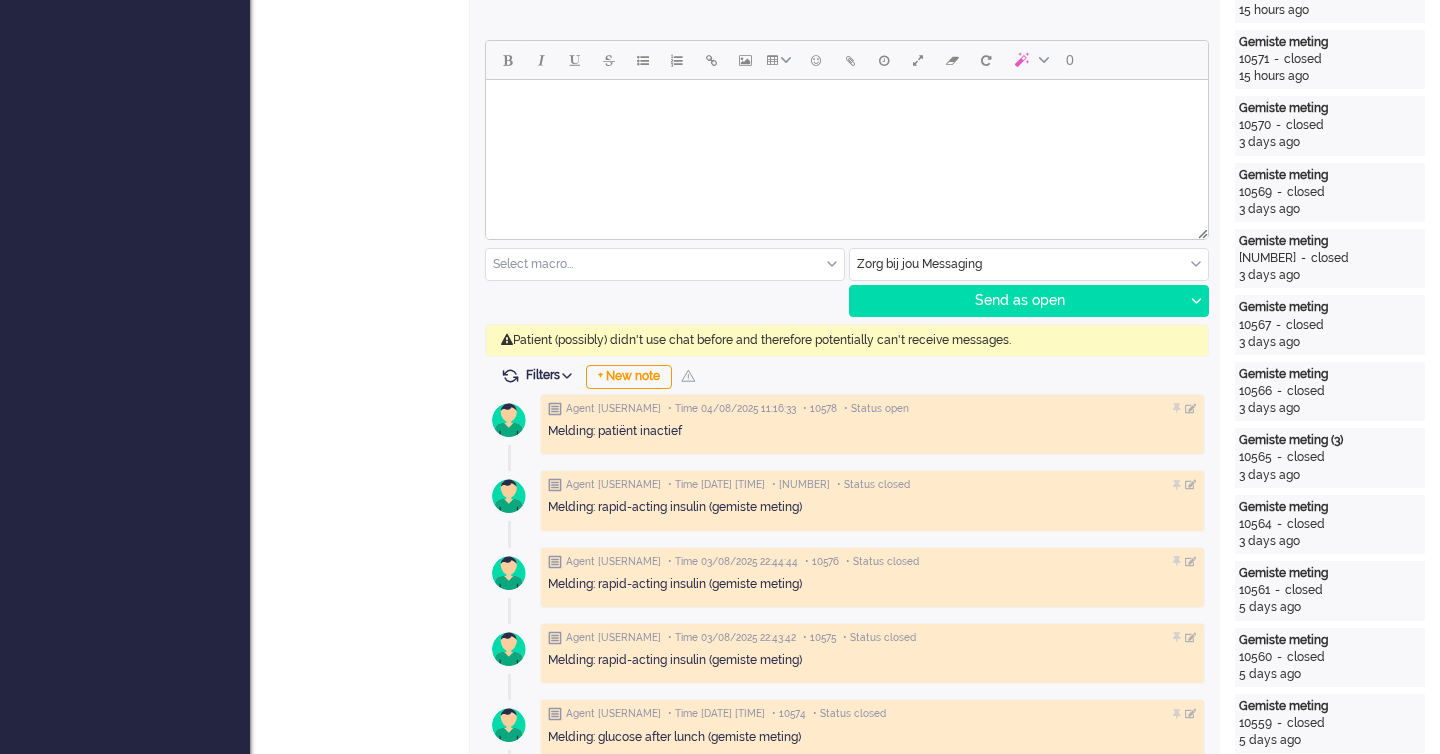 click on "Filters" at bounding box center [552, 375] 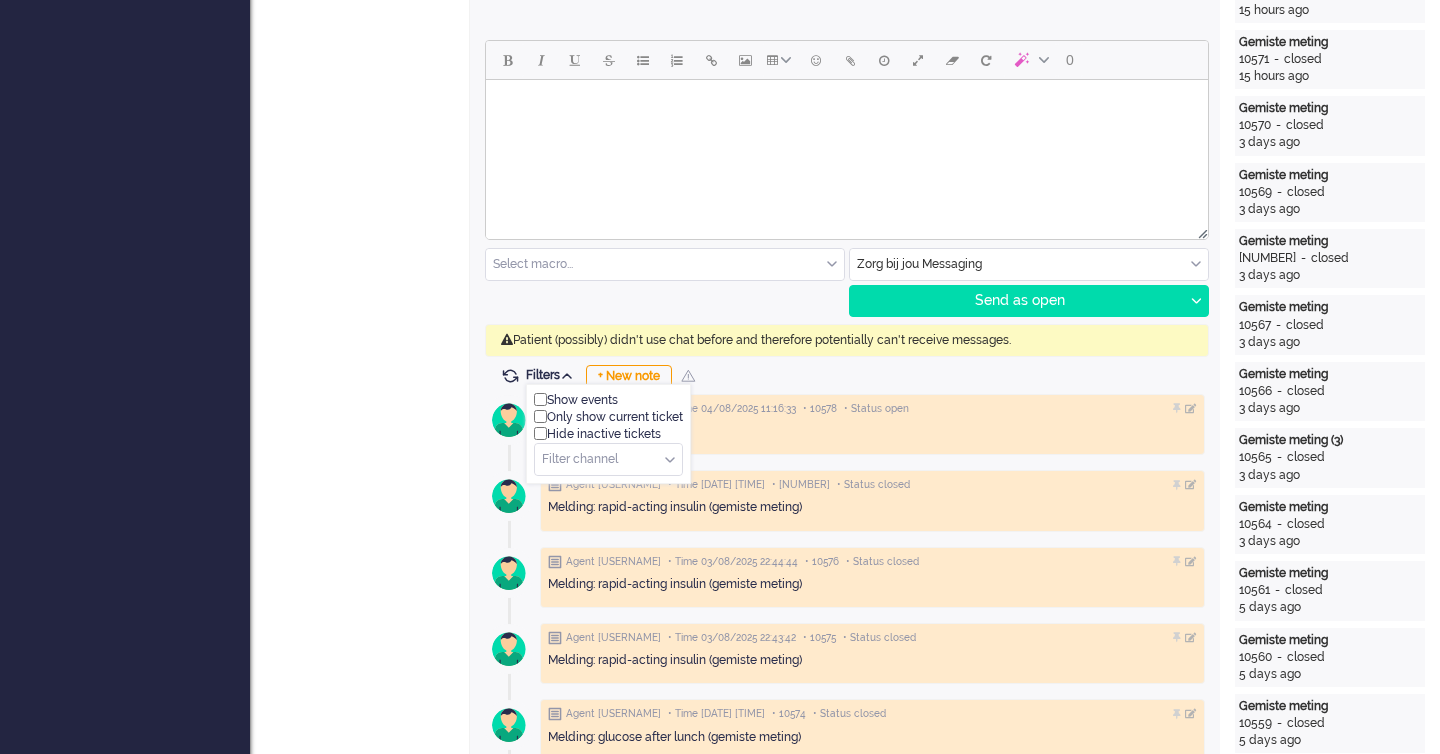 click on "Hide inactive tickets" at bounding box center [608, 434] 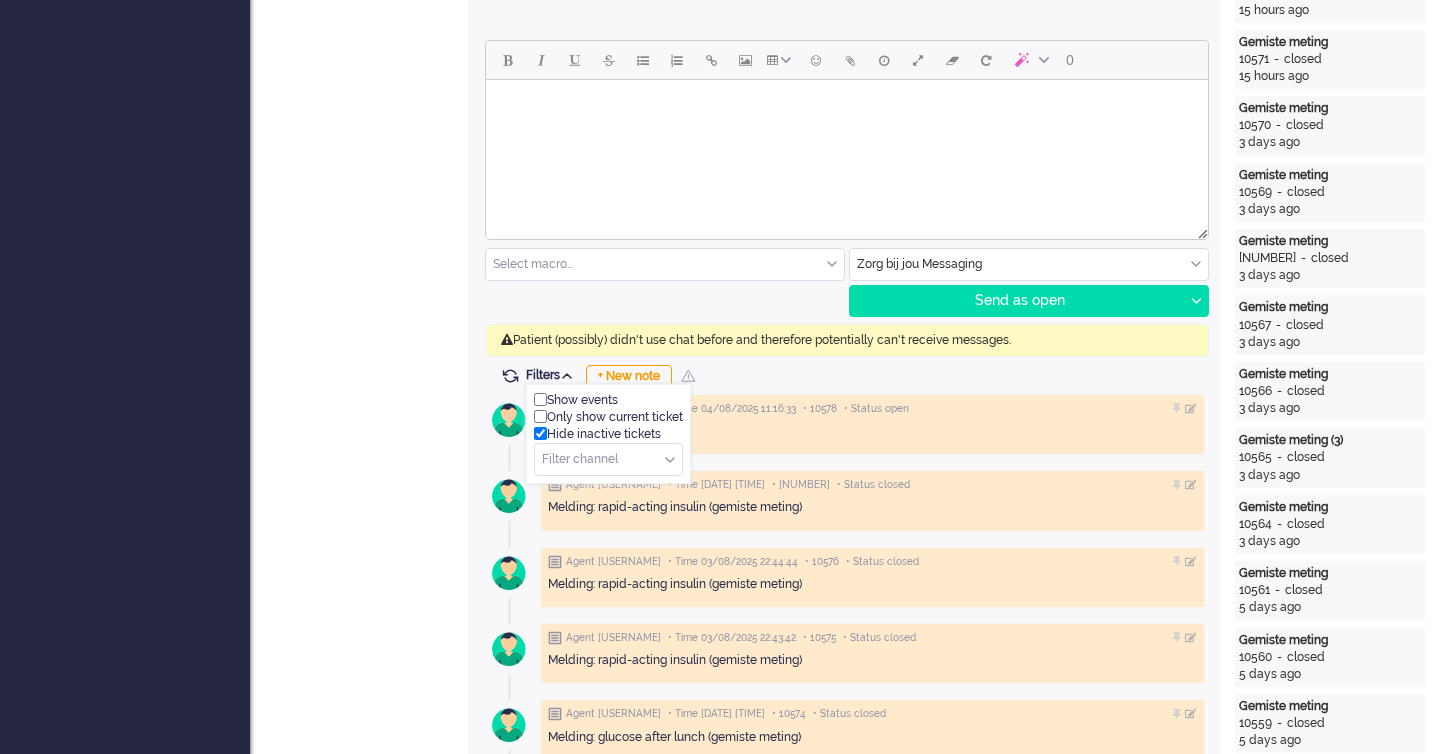 checkbox on "true" 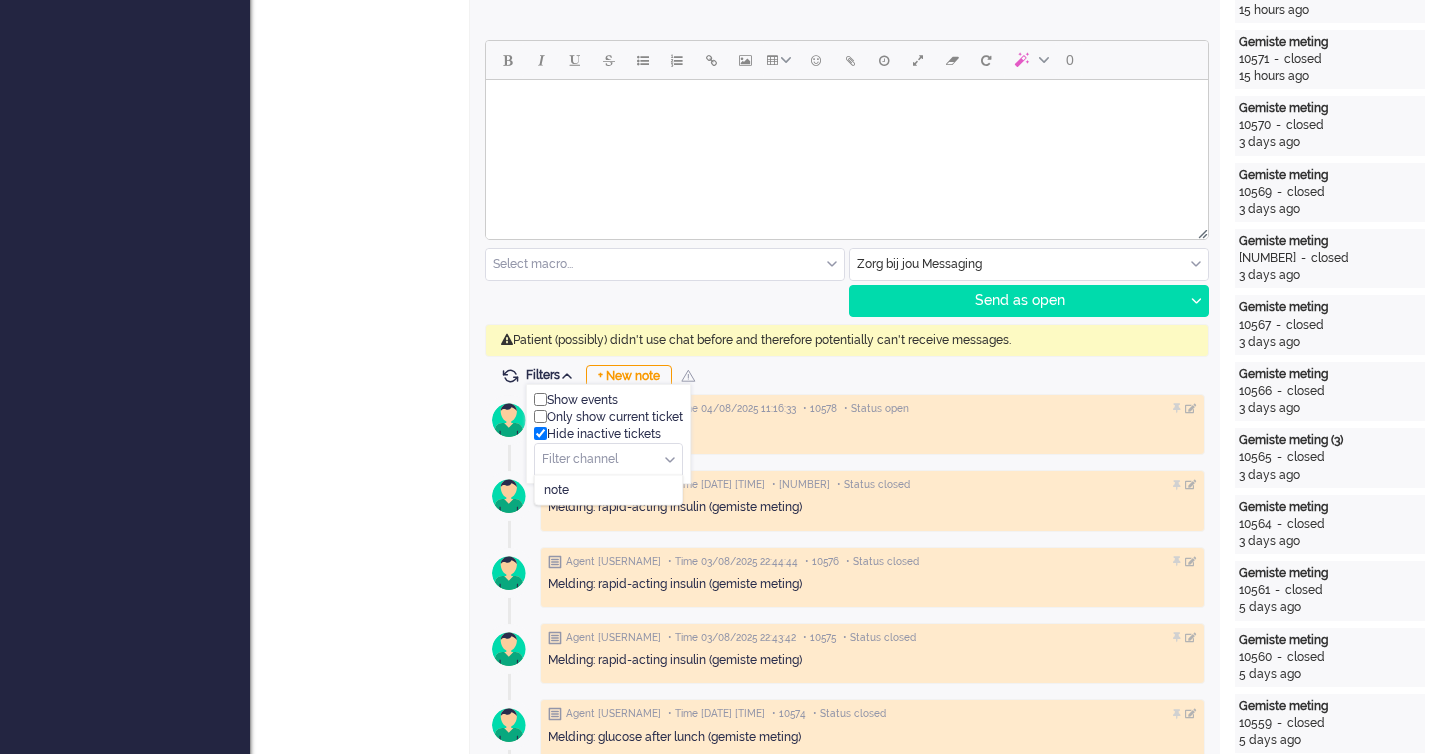 click at bounding box center [608, 459] 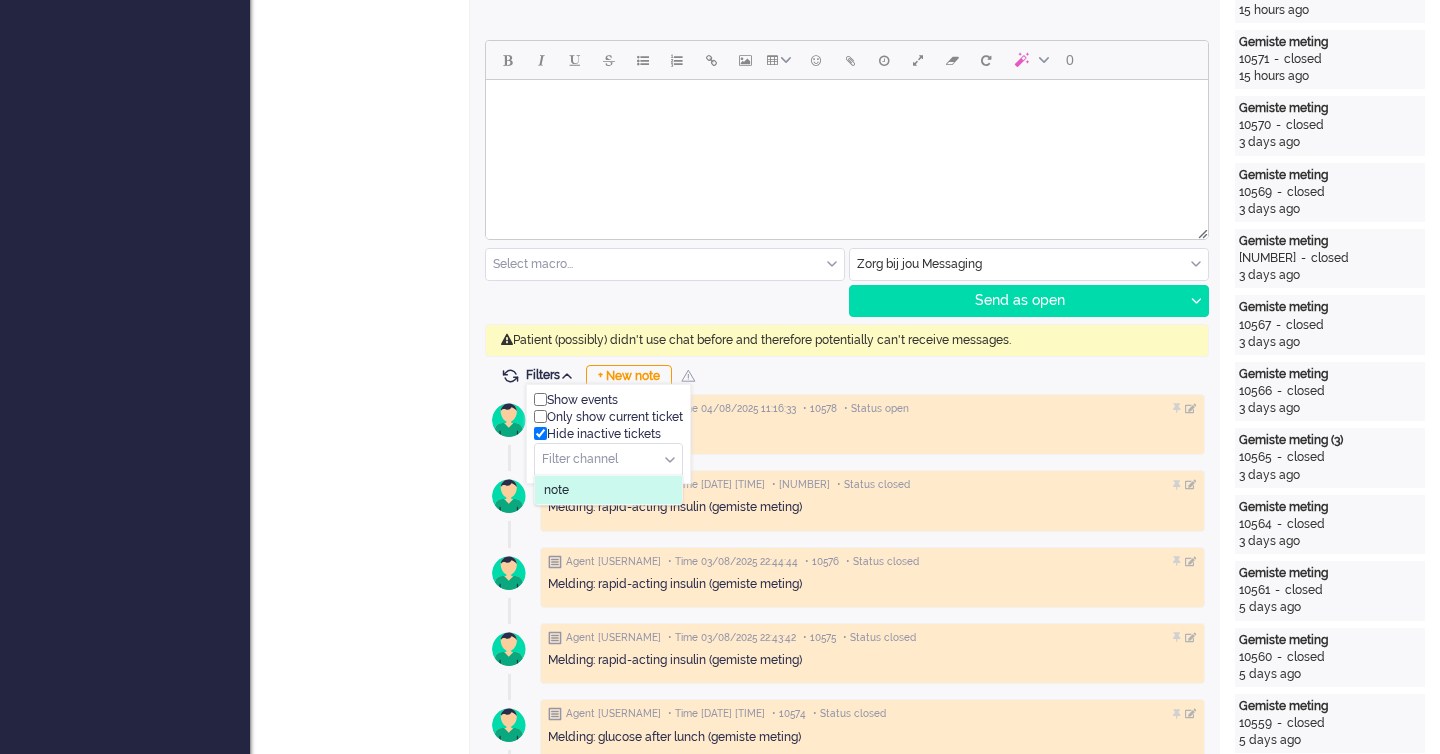 click at bounding box center (608, 459) 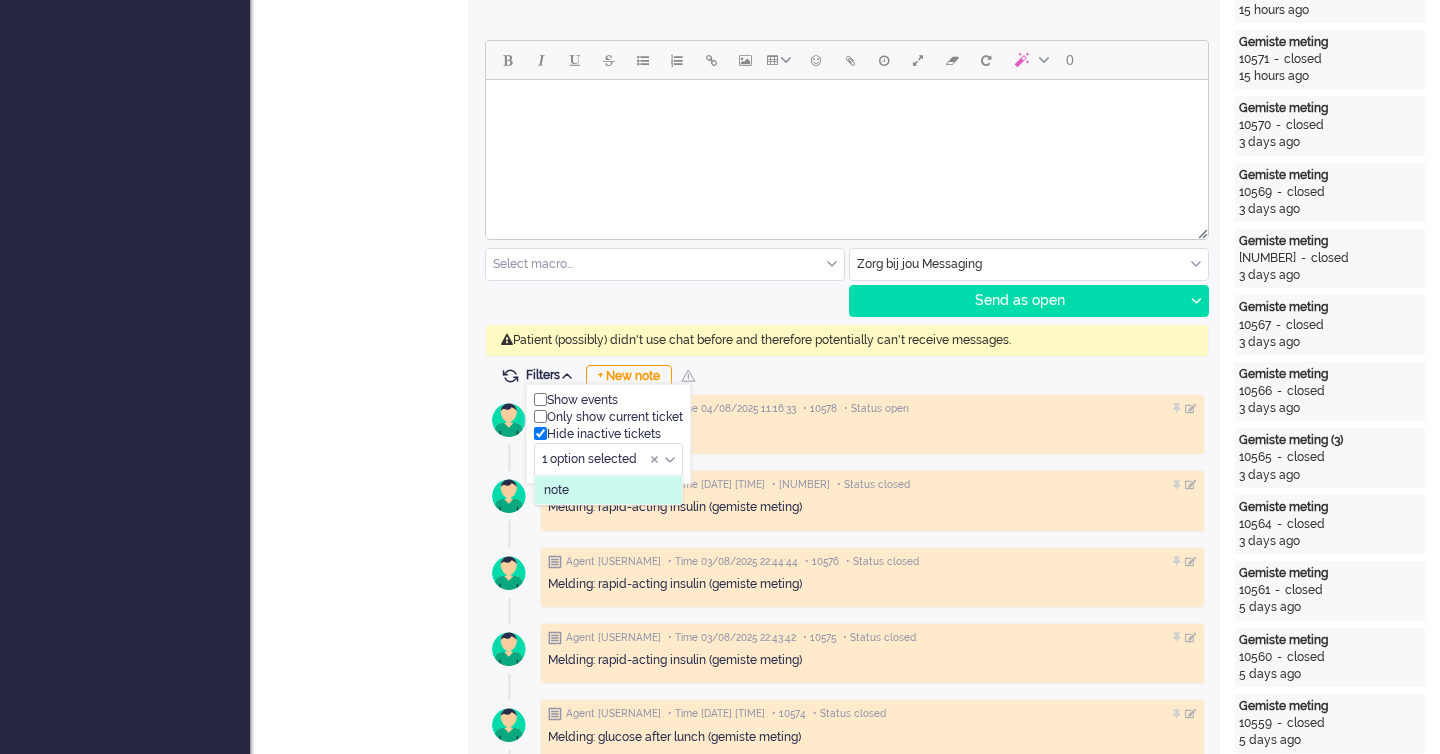 click on "Filters   Show events  Only show current ticket  Hide inactive tickets 1 option selected note 1 option selected There are multiple new and open tickets in this customer timeline.  Do you want to solve these tickets? No thanks Solve all + New note" at bounding box center [845, 377] 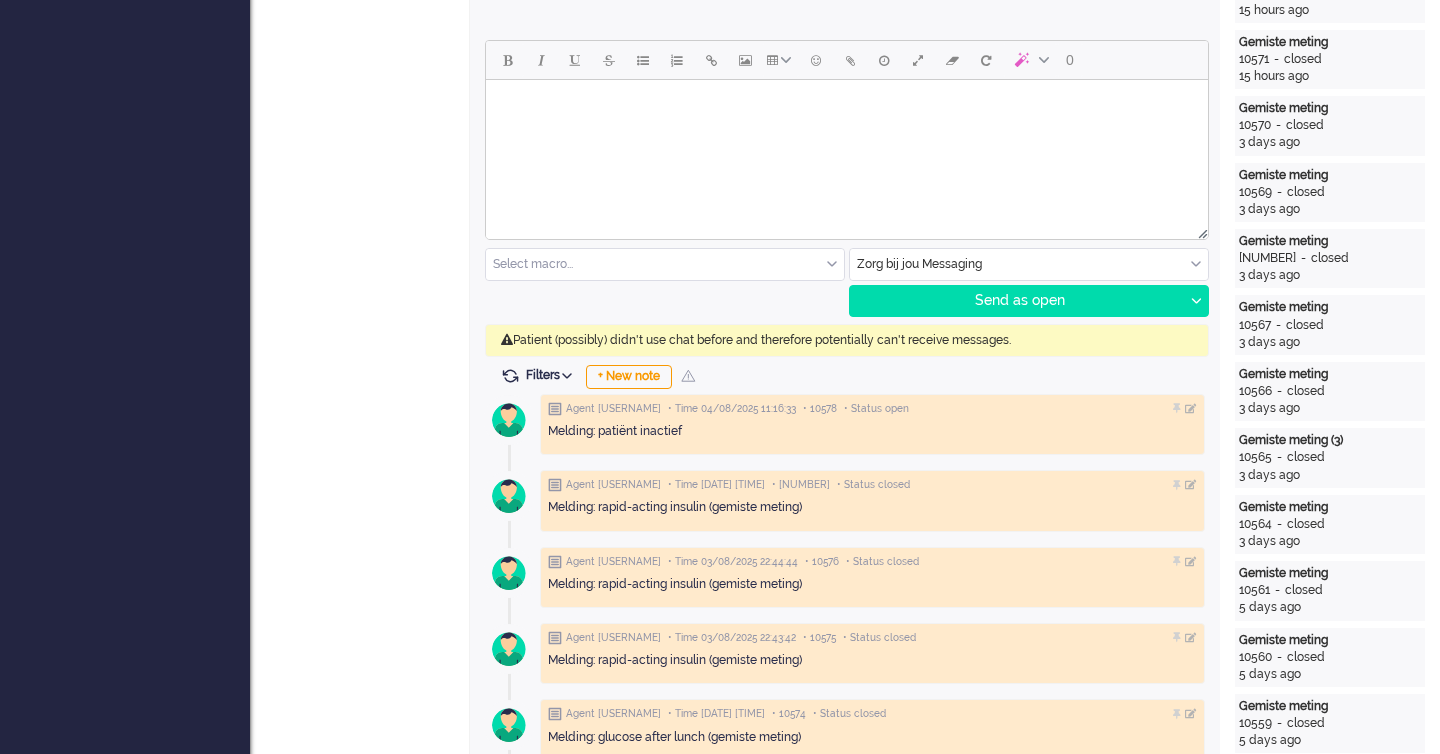 click on "Filters" at bounding box center (552, 375) 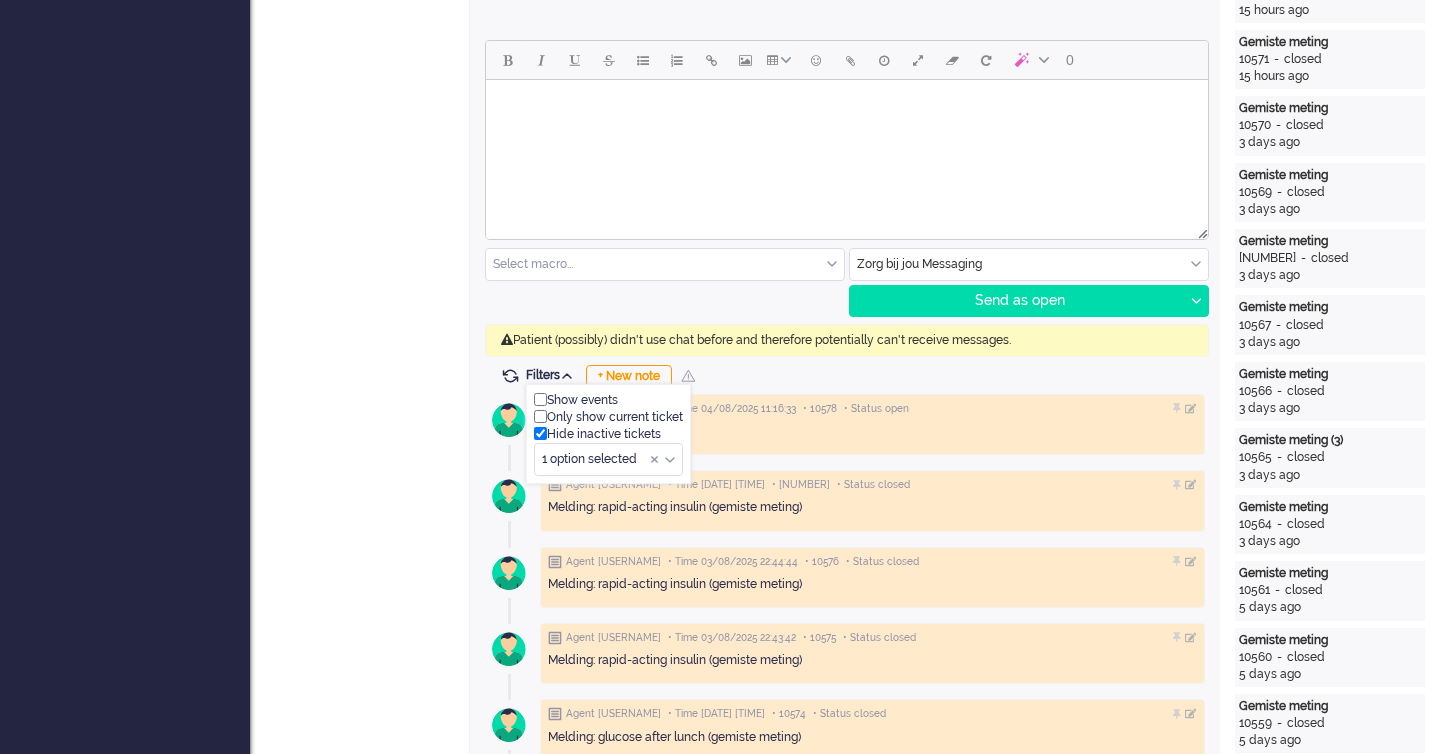click on "Only show current ticket" at bounding box center [608, 417] 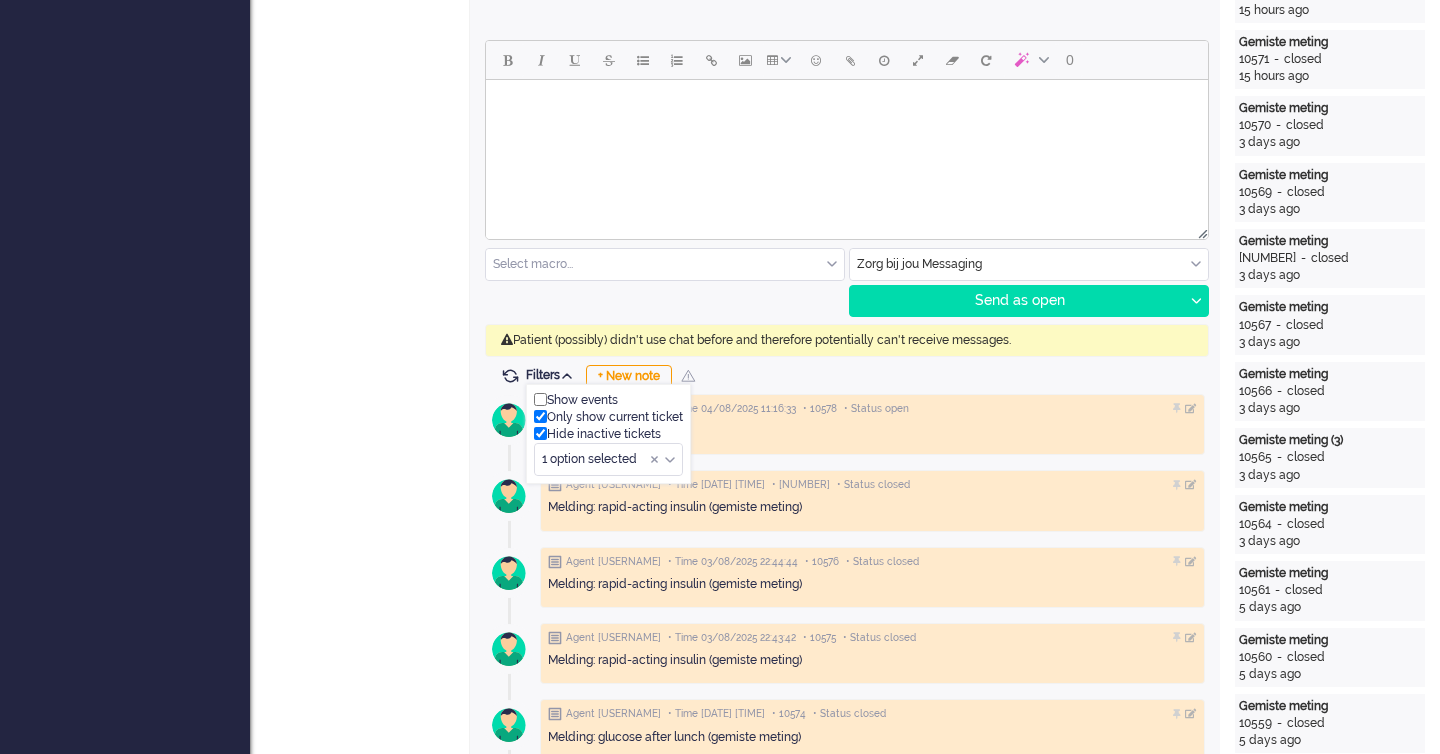 checkbox on "true" 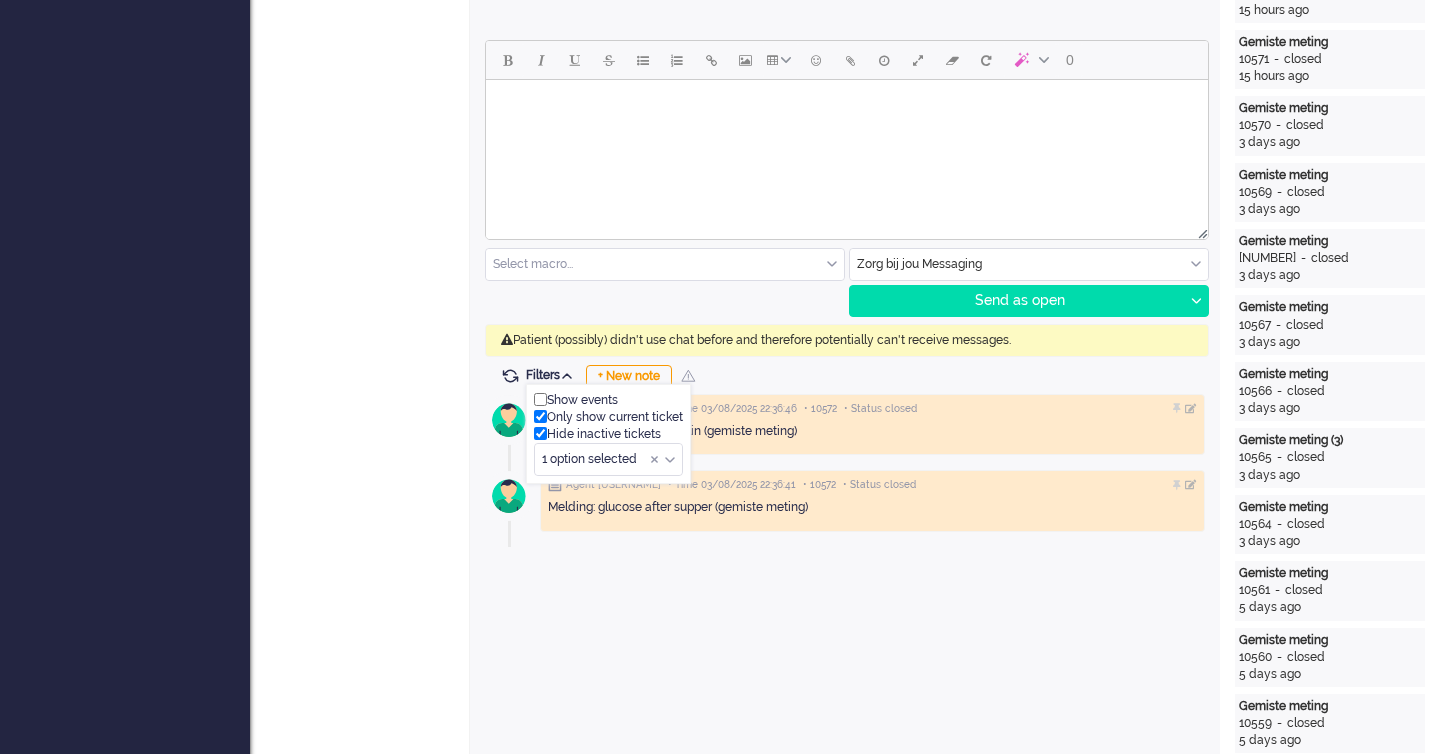 click on "Hide inactive tickets" at bounding box center [608, 434] 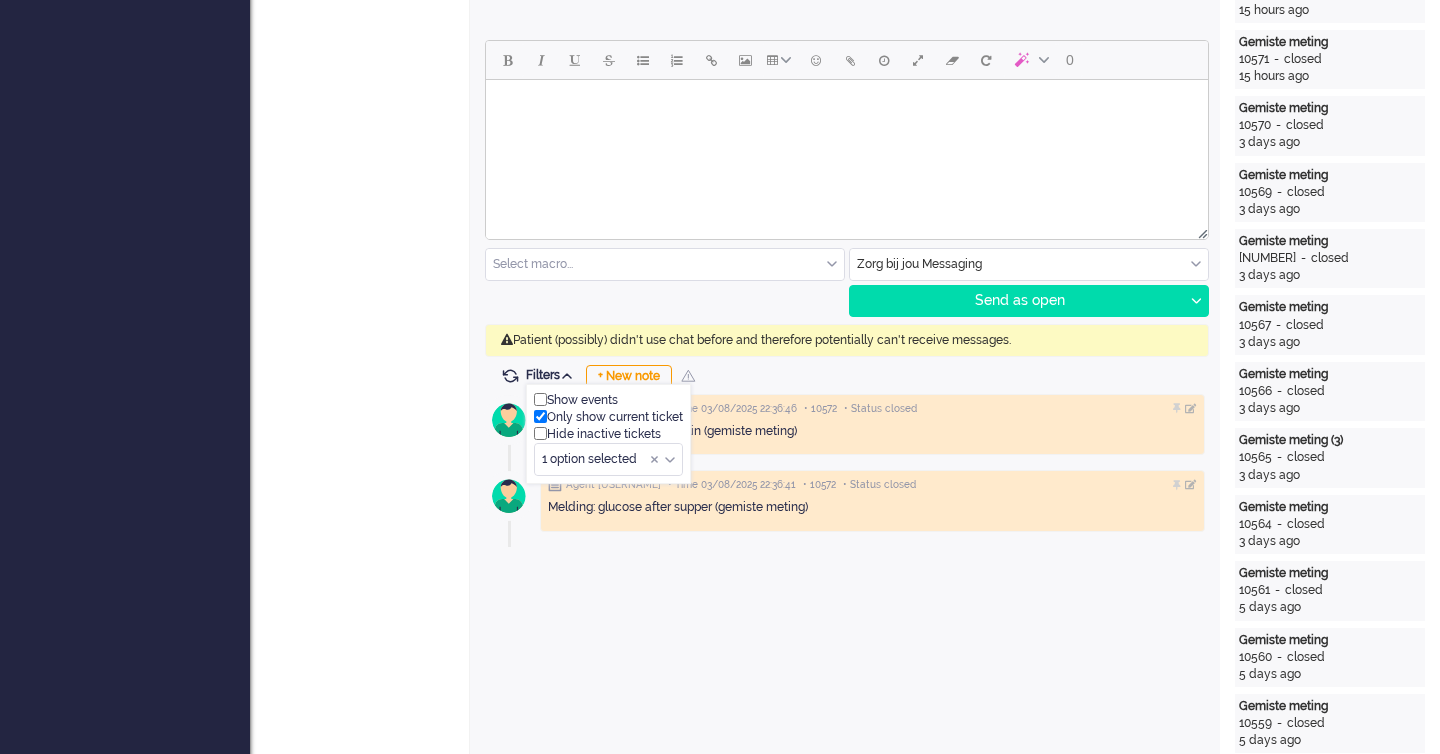 checkbox on "false" 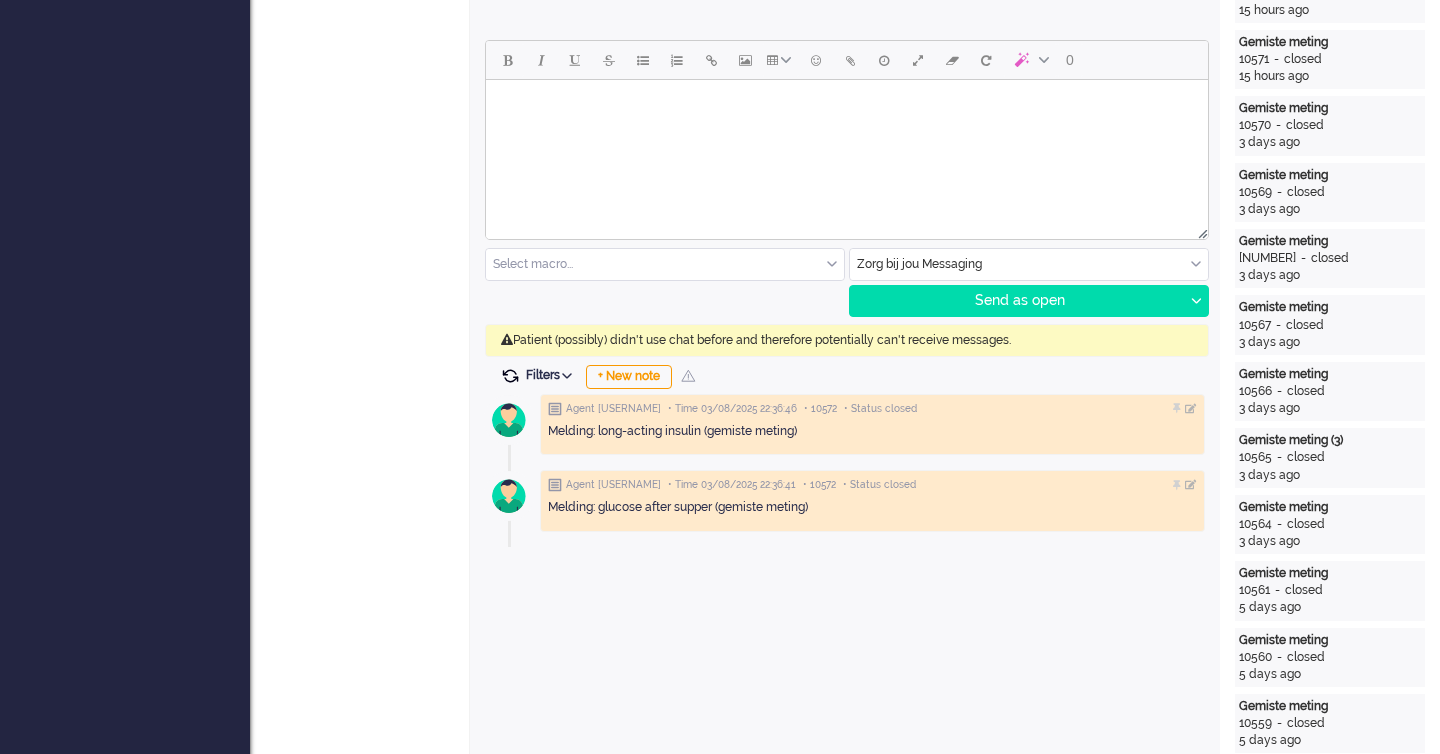 click at bounding box center [510, 376] 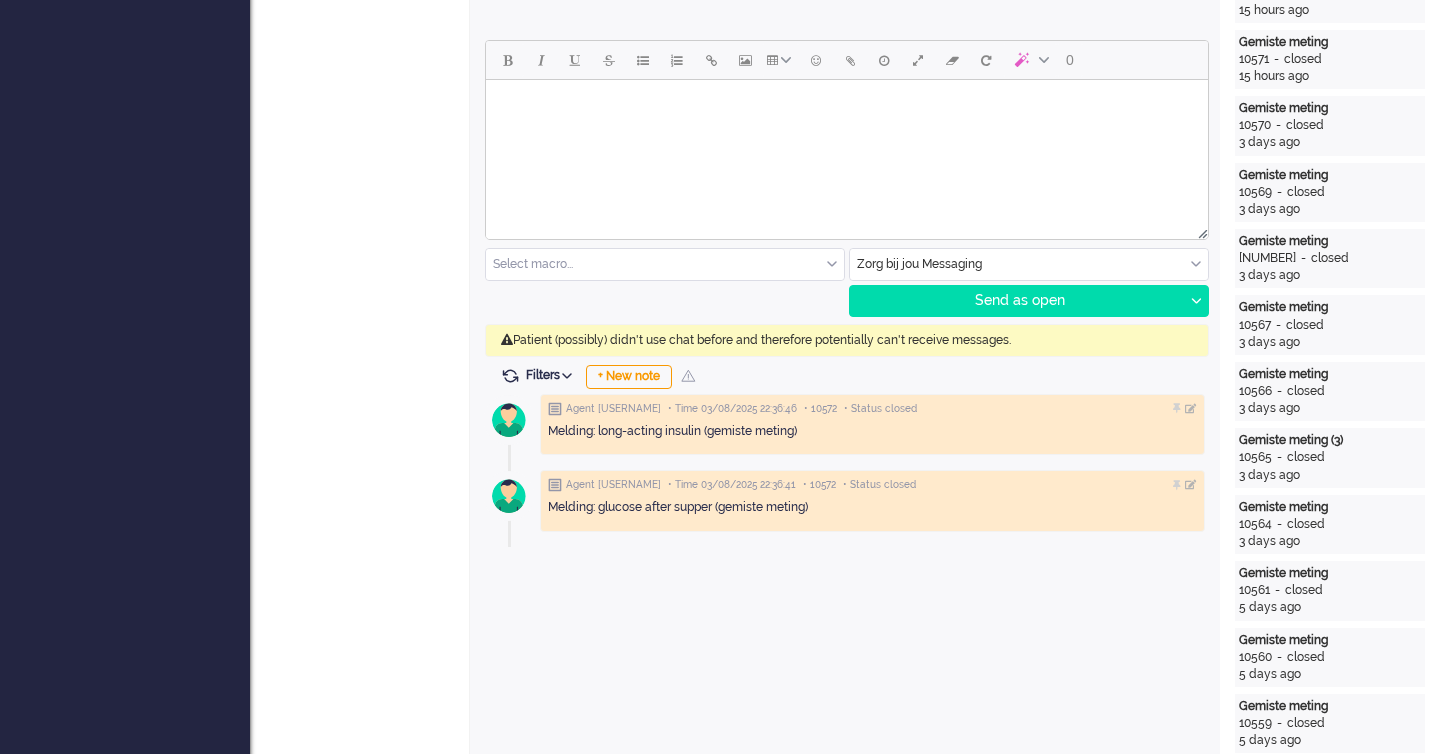 click on "Filters" at bounding box center (552, 375) 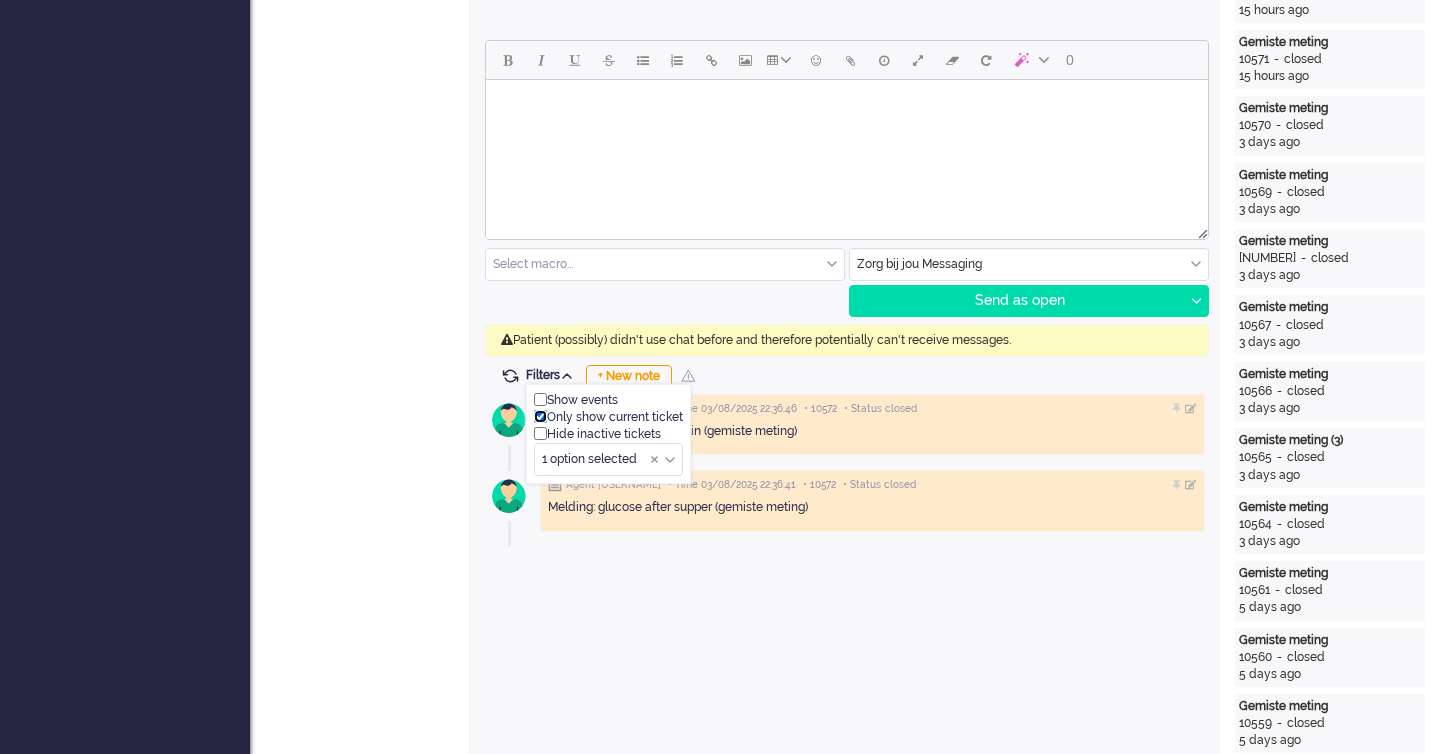 click at bounding box center [540, 416] 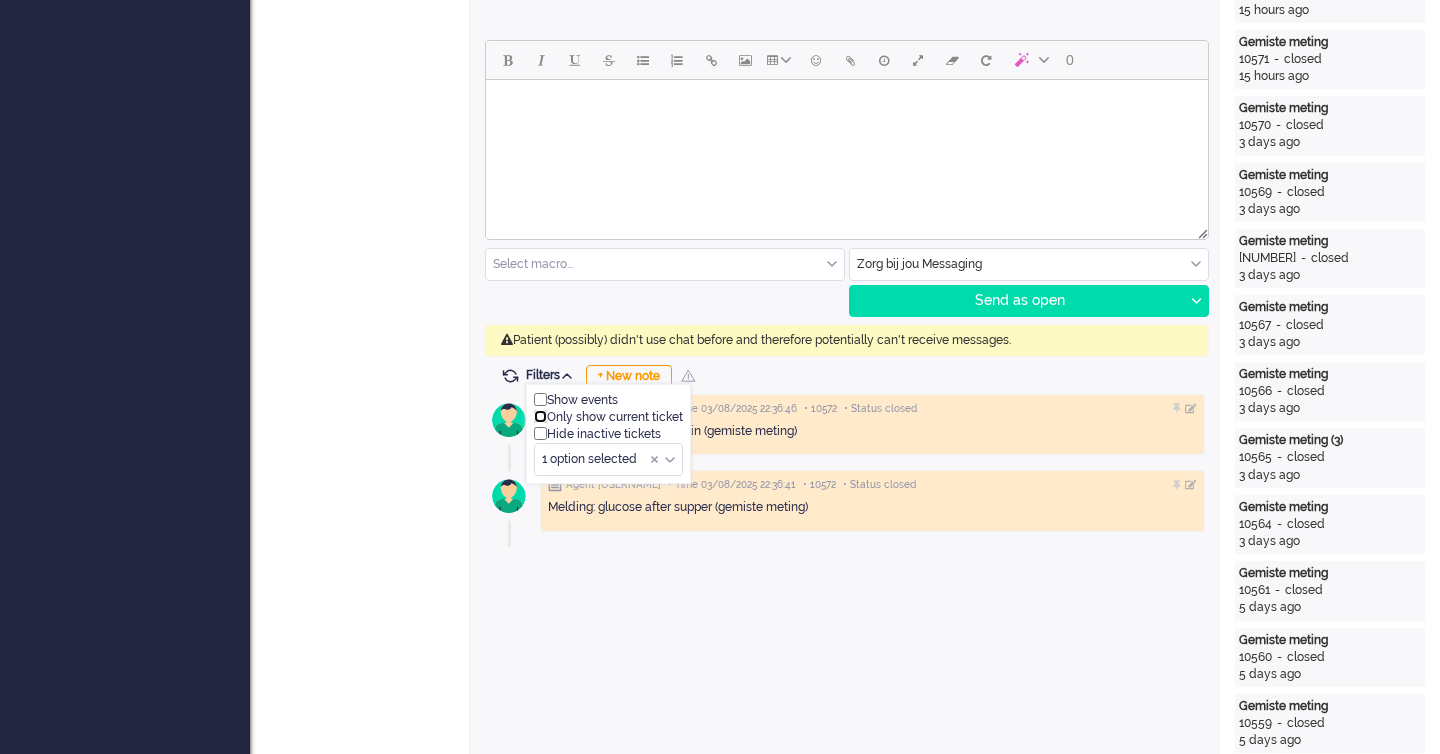 checkbox on "false" 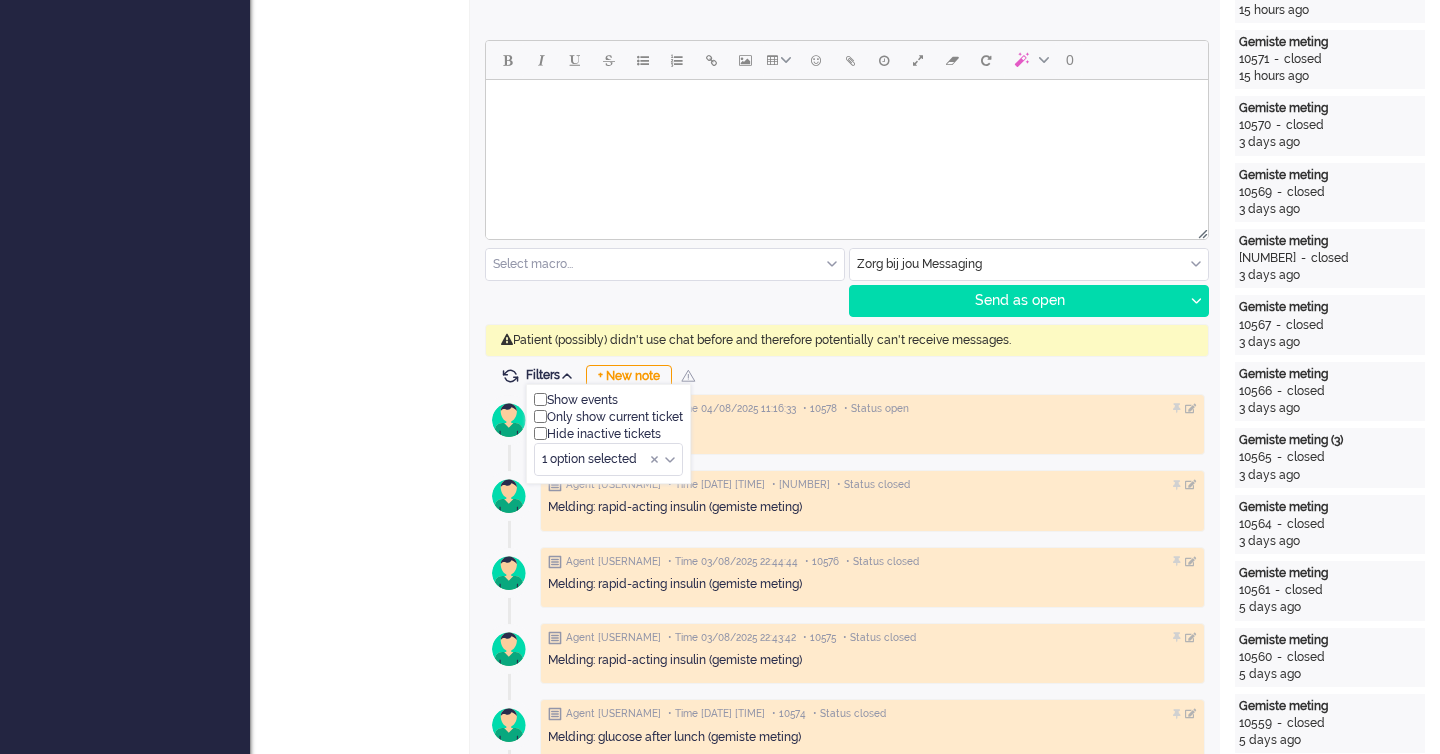 click on "Filters   Show events  Only show current ticket  Hide inactive tickets 1 option selected note 1 option selected There are multiple new and open tickets in this customer timeline.  Do you want to solve these tickets? No thanks Solve all + New note" at bounding box center [845, 377] 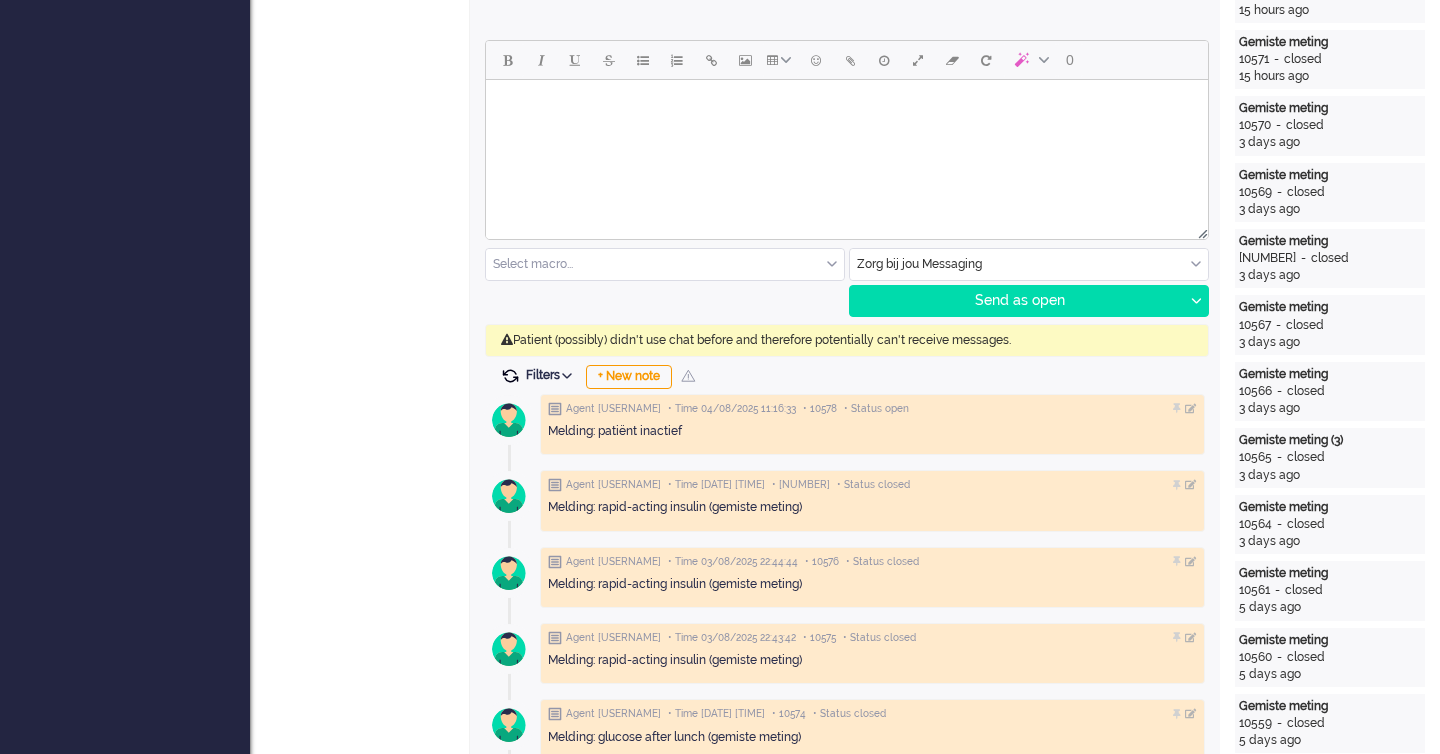 click at bounding box center (510, 376) 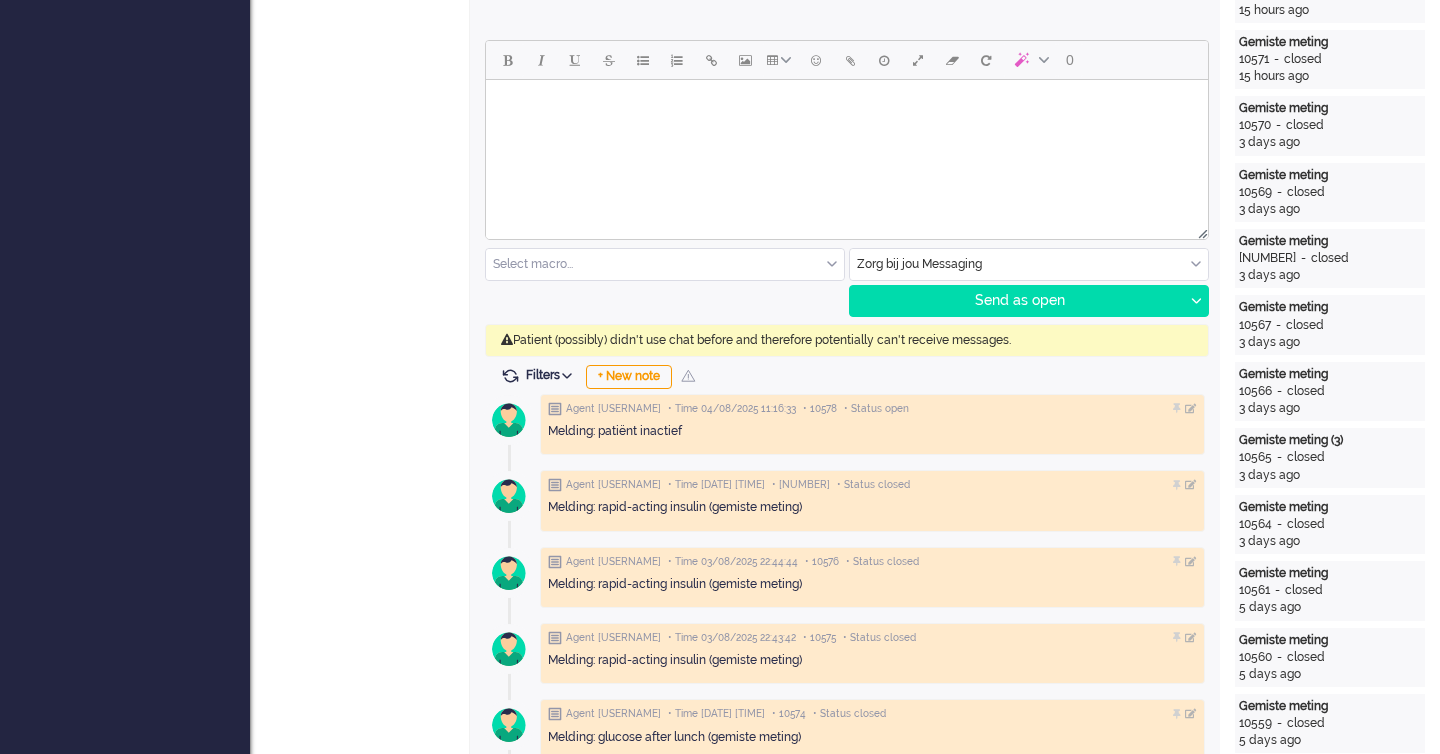 click on "Agent [USERNAME] • Time [DATE] [TIME] • [NUMBER] • Status open Melding: patiënt inactief  Agent [USERNAME] • Time [DATE] [TIME] • [NUMBER]" at bounding box center [845, 1445] 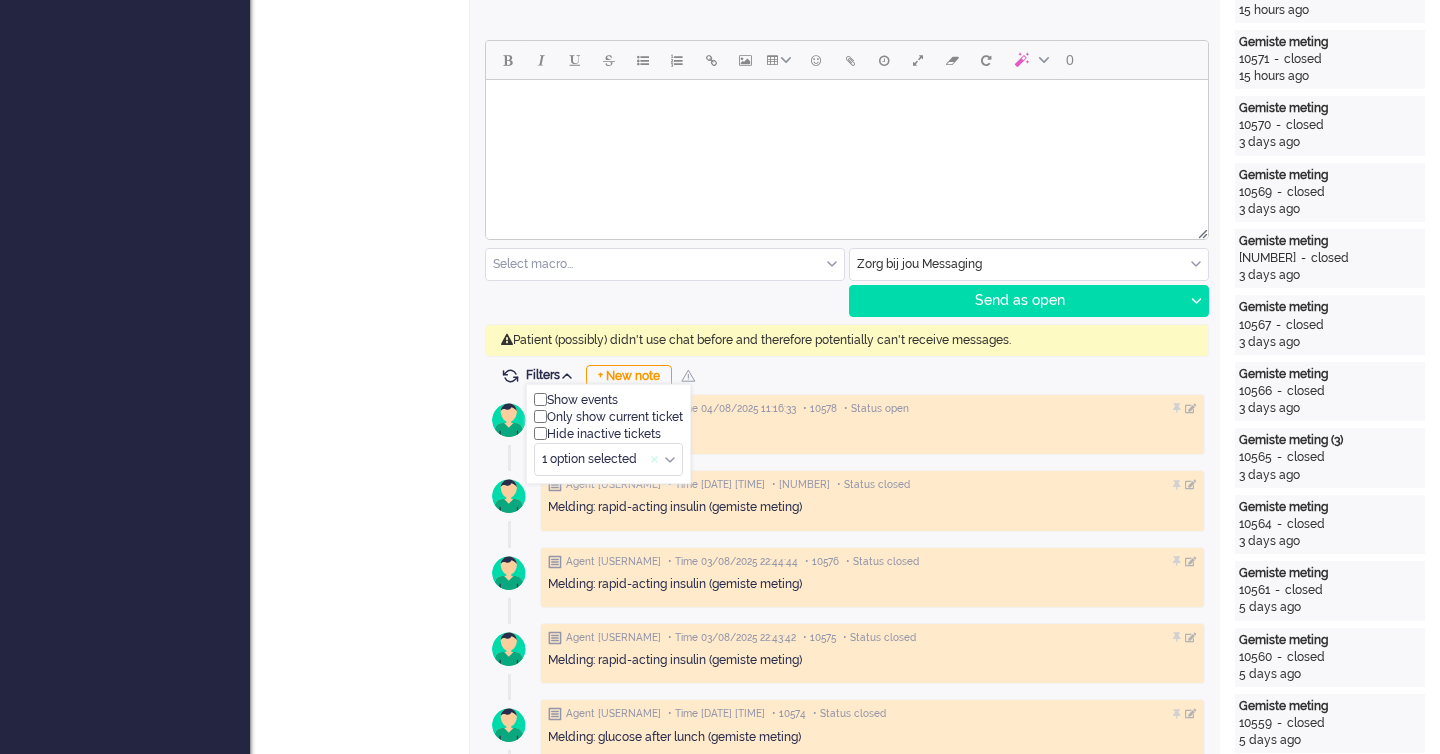 click at bounding box center (655, 460) 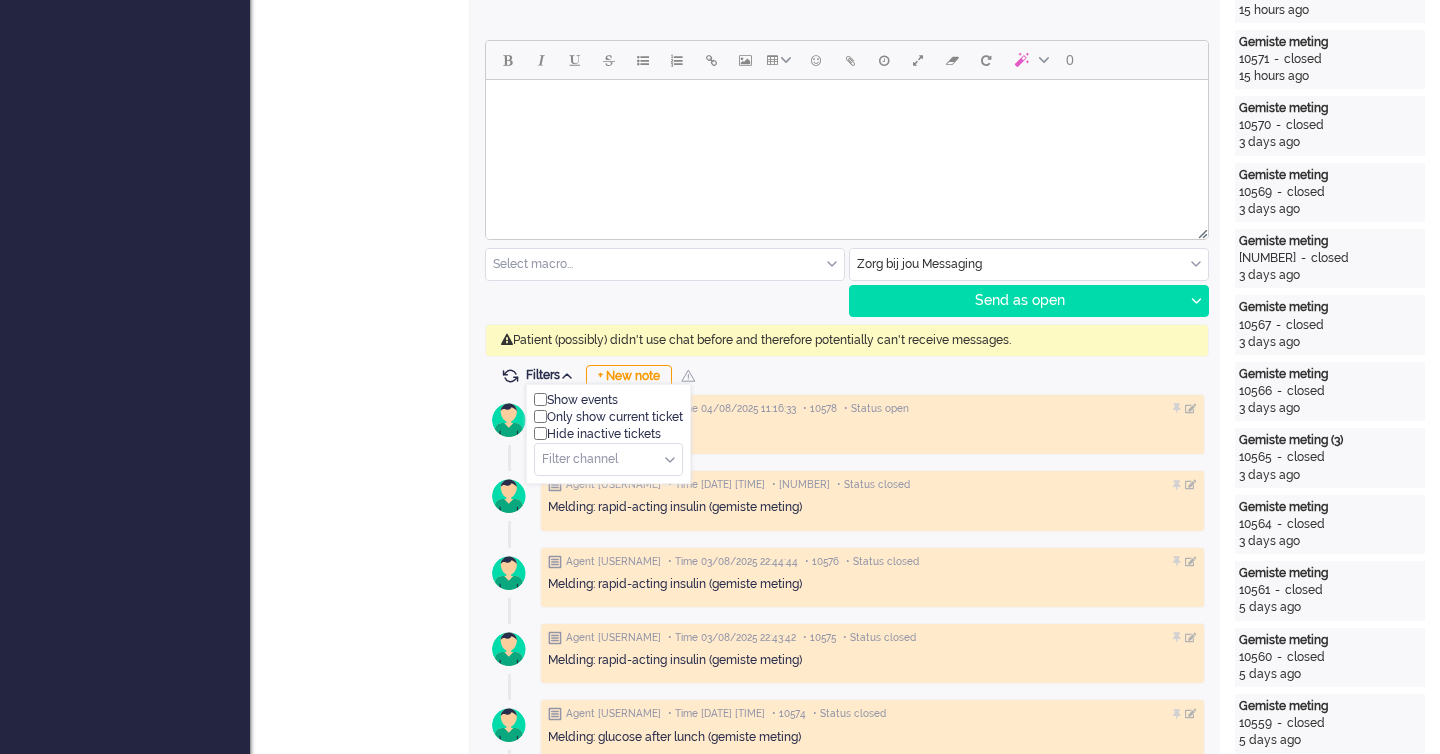 click on "Show events  Only show current ticket  Hide inactive tickets Filter channel note" at bounding box center [608, 434] 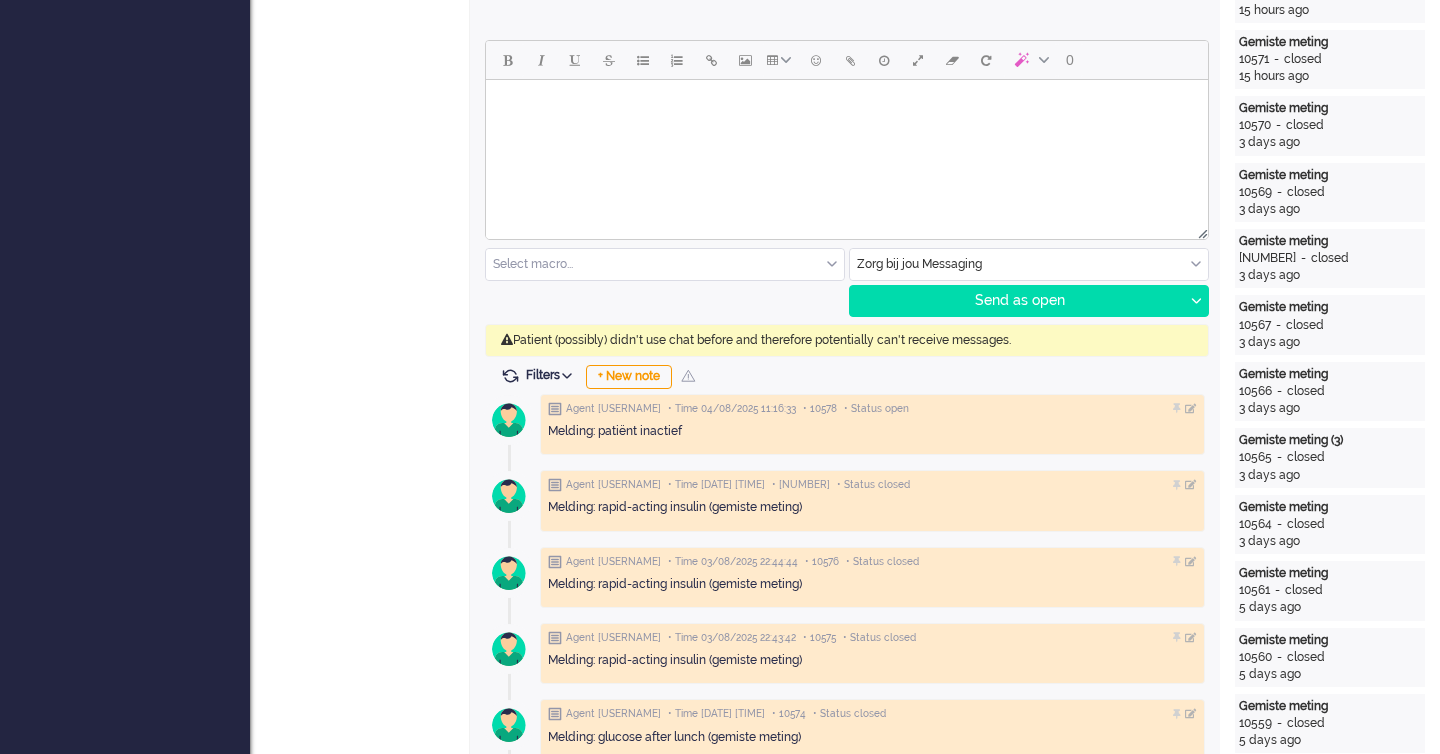 click on "Filters" at bounding box center [552, 375] 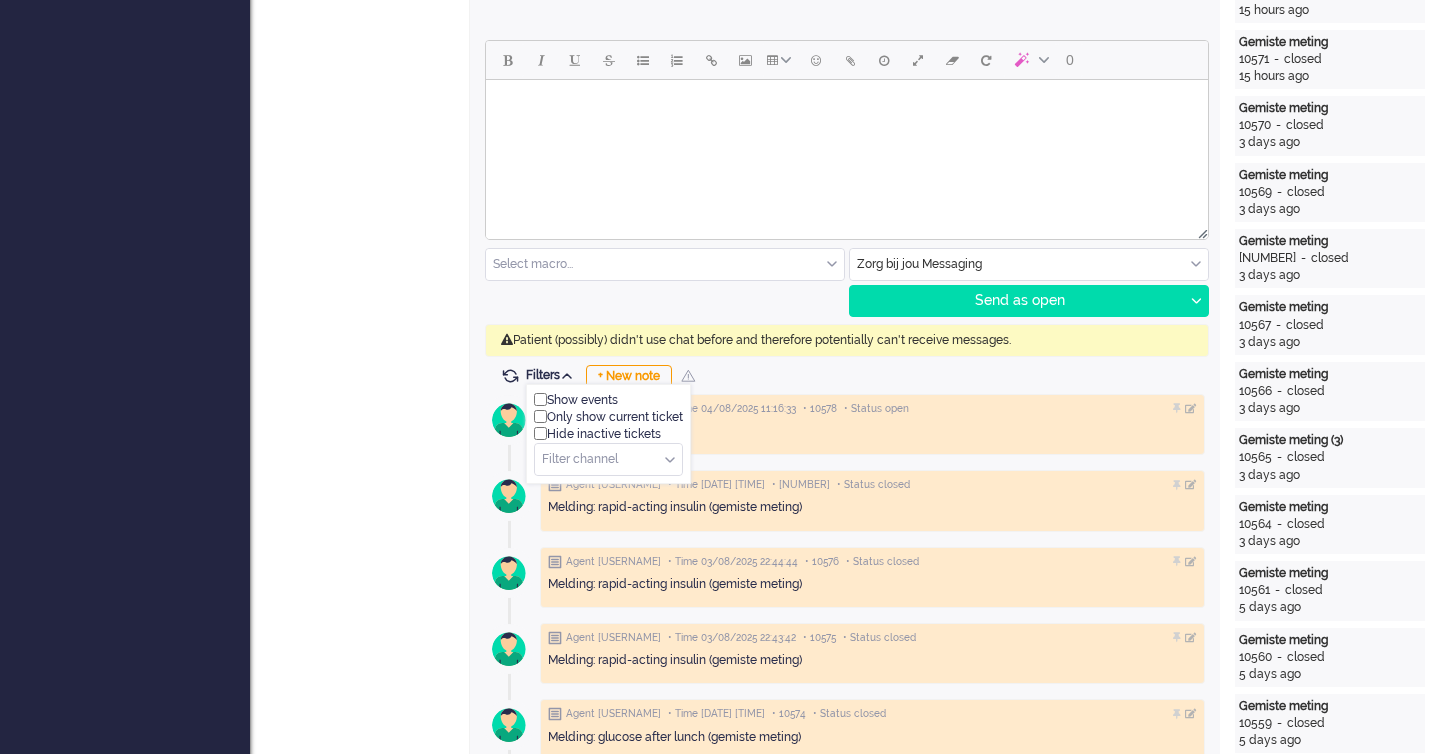 click on "Filters   Show events  Only show current ticket  Hide inactive tickets Filter channel note There are multiple new and open tickets in this customer timeline.  Do you want to solve these tickets? No thanks Solve all + New note" at bounding box center (845, 377) 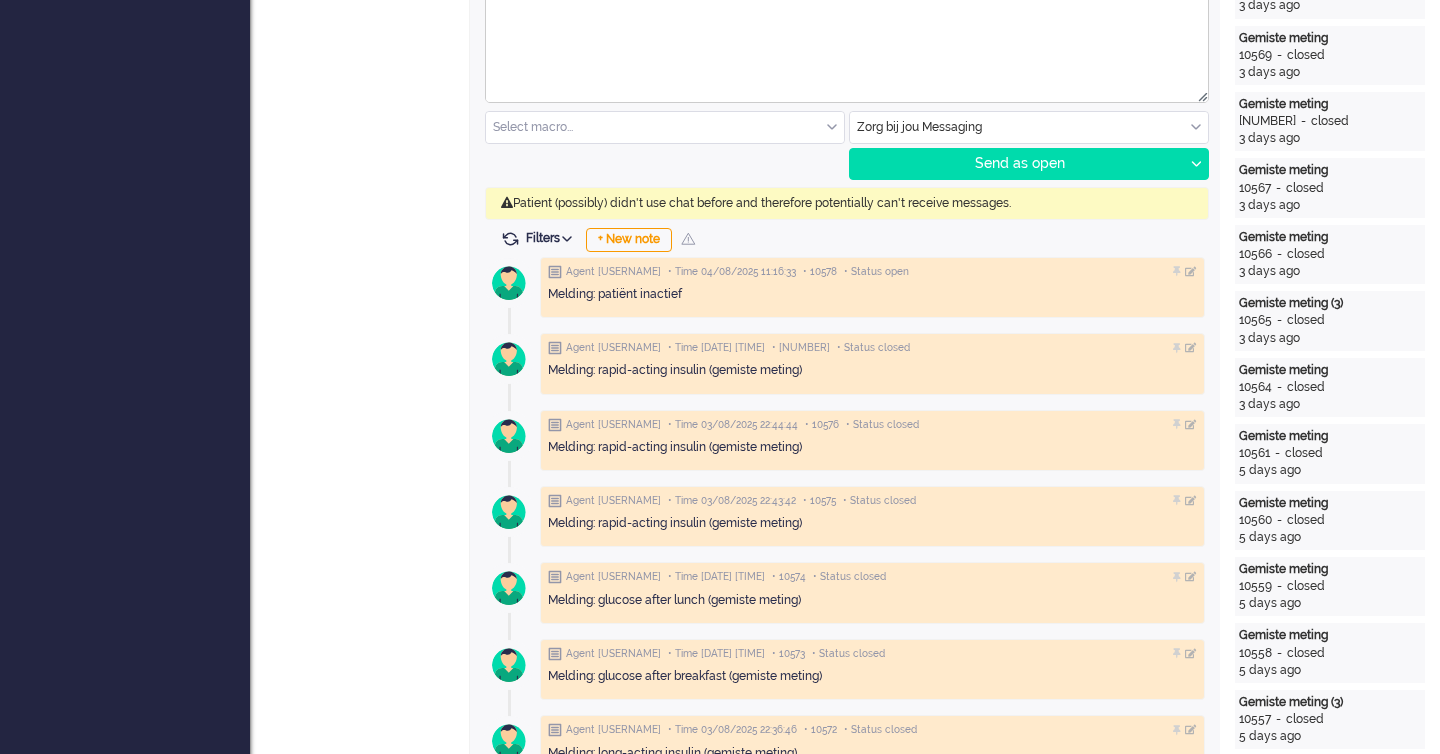 scroll, scrollTop: 1024, scrollLeft: 0, axis: vertical 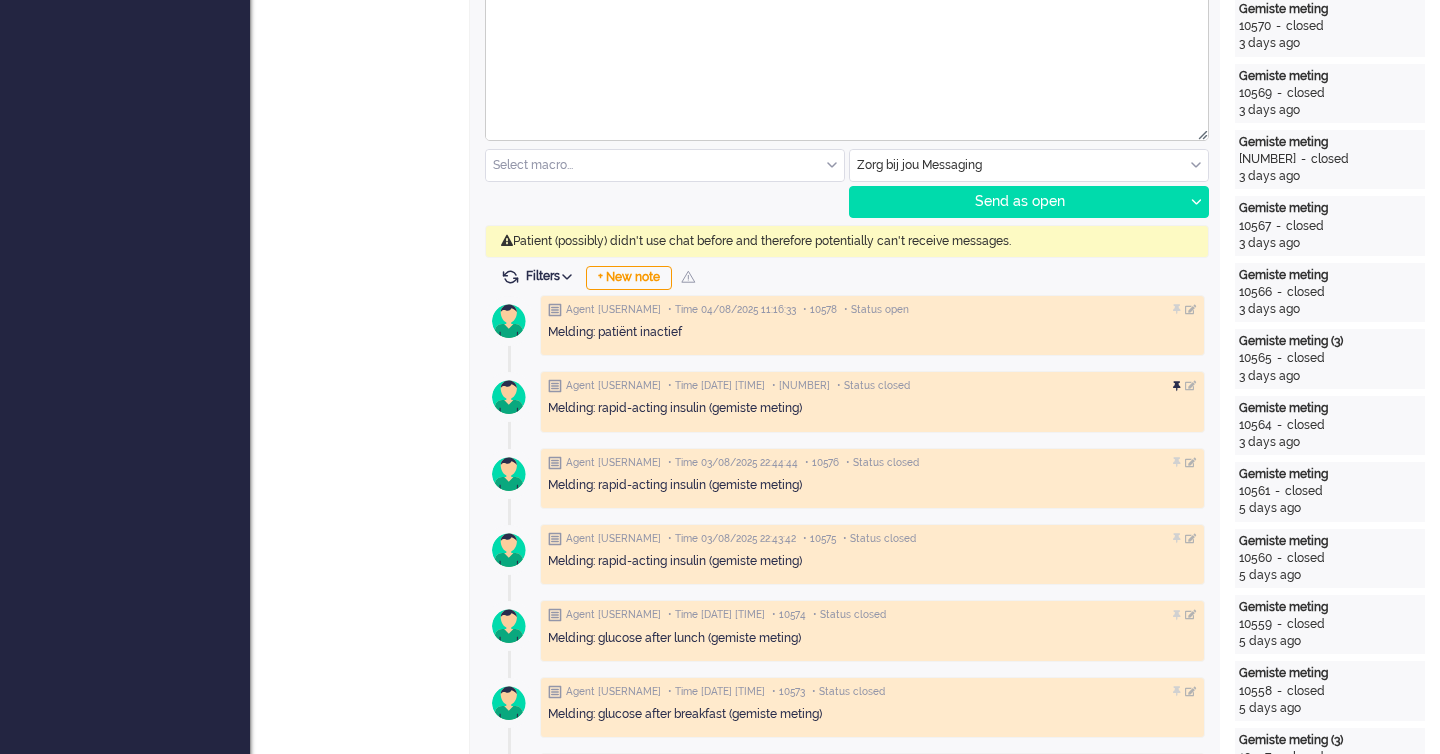 click at bounding box center [1179, 387] 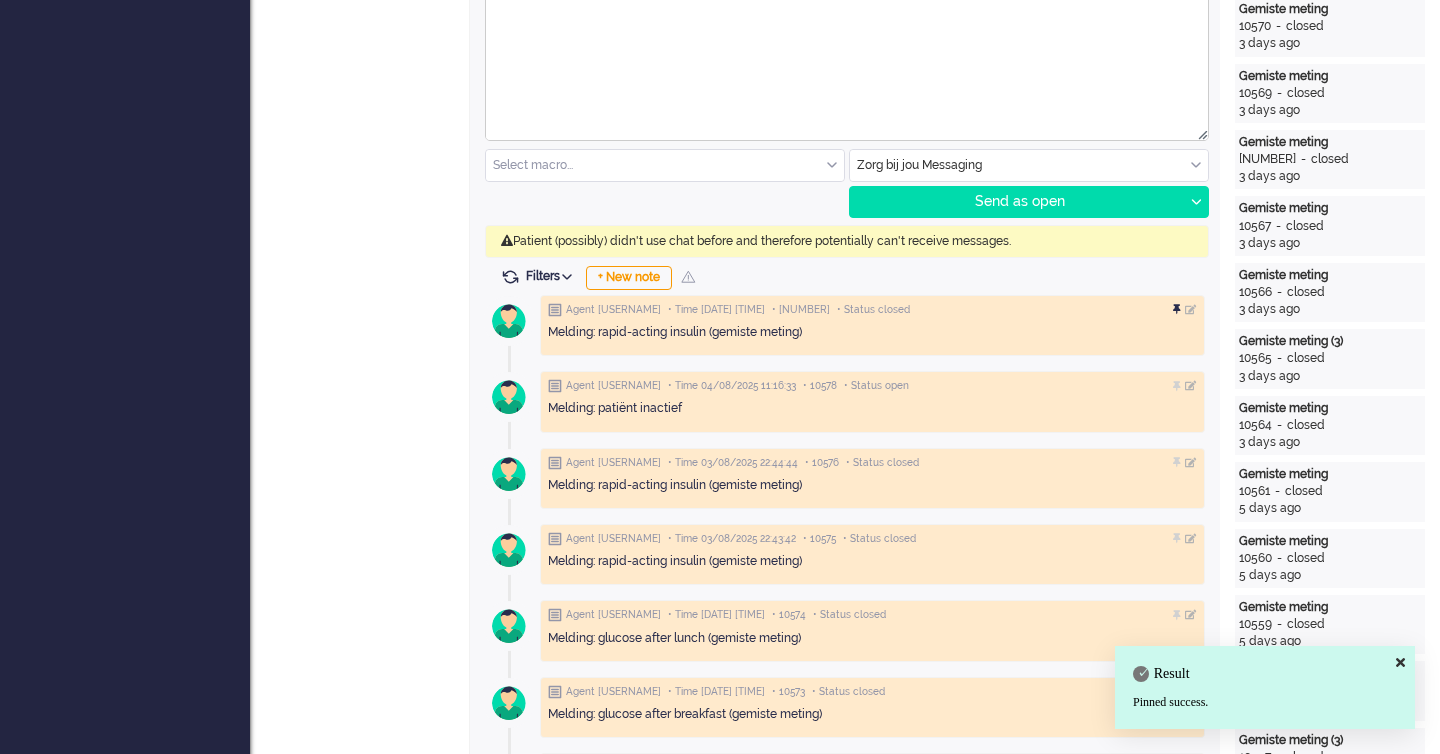 click at bounding box center (1179, 310) 